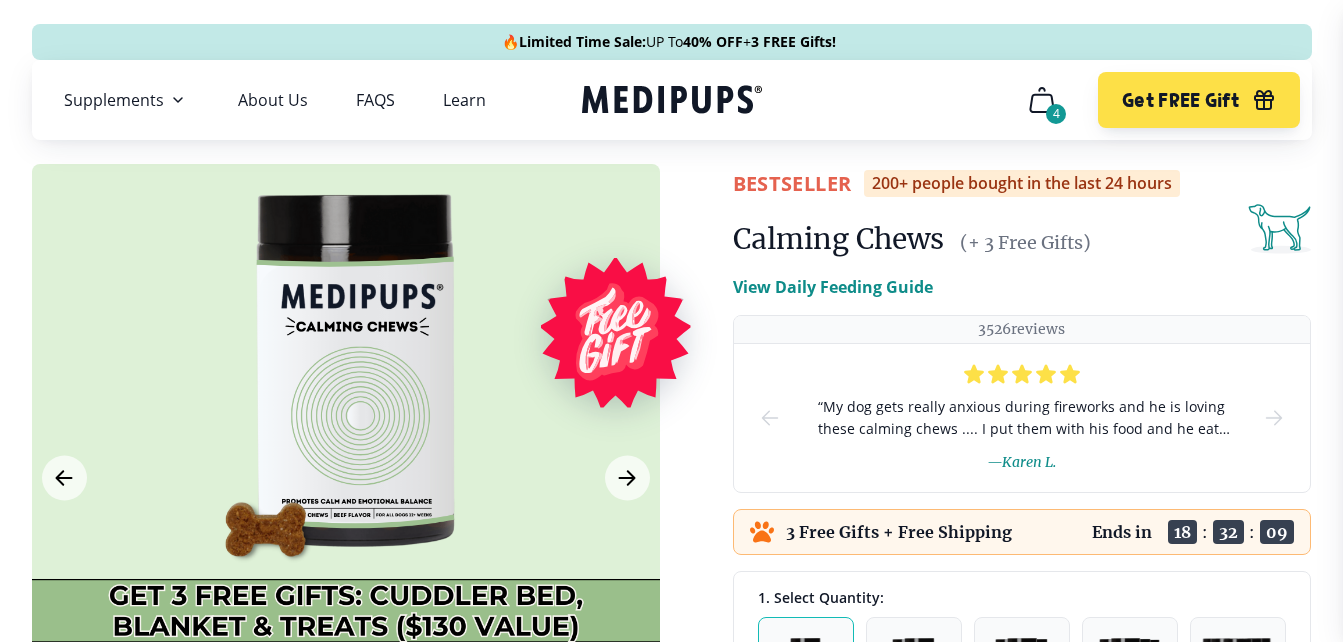 scroll, scrollTop: 0, scrollLeft: 0, axis: both 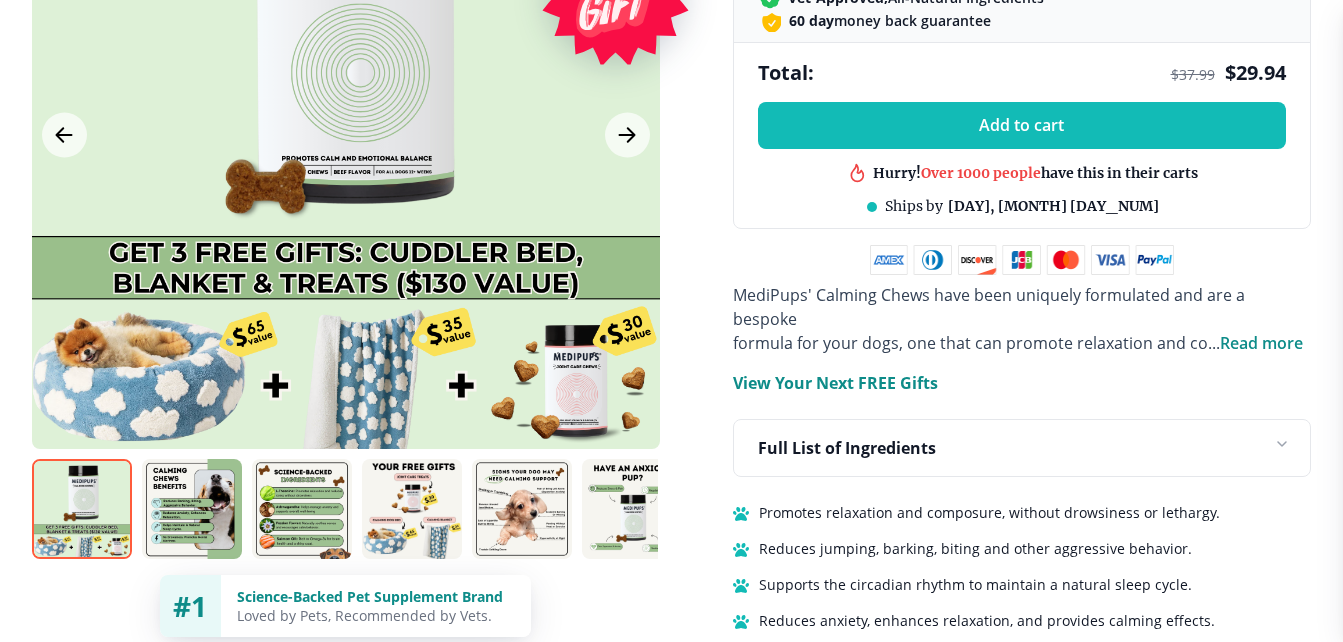 click at bounding box center [346, 135] 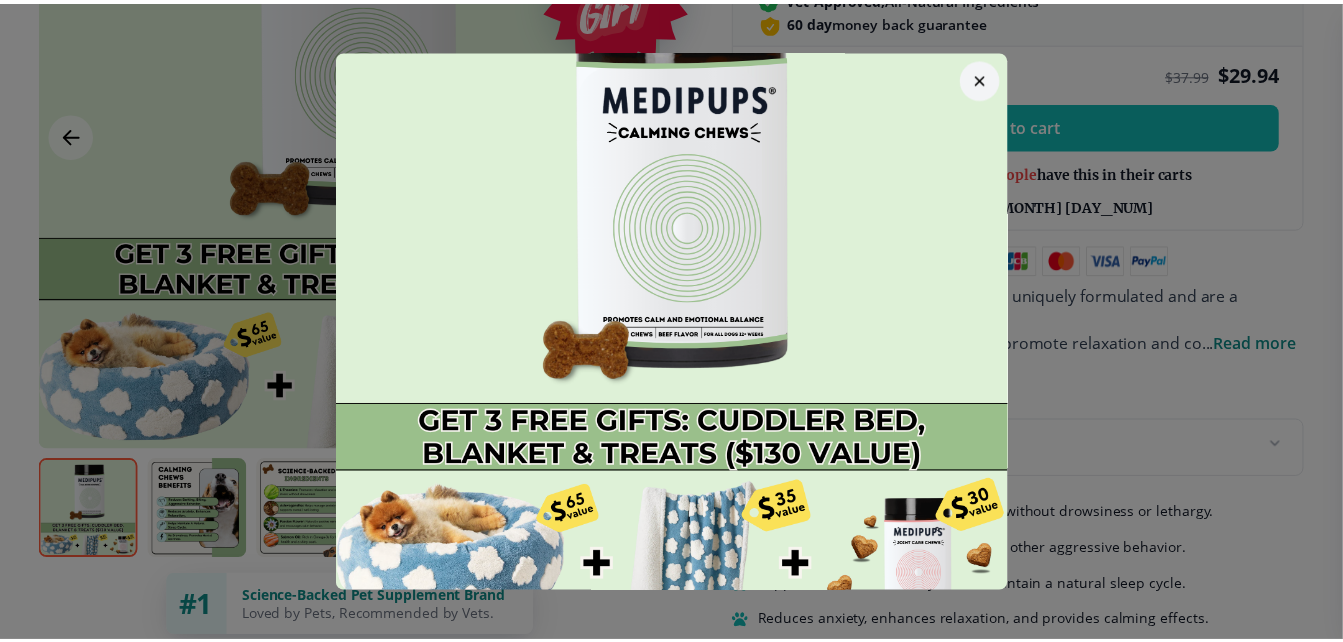 scroll, scrollTop: 119, scrollLeft: 0, axis: vertical 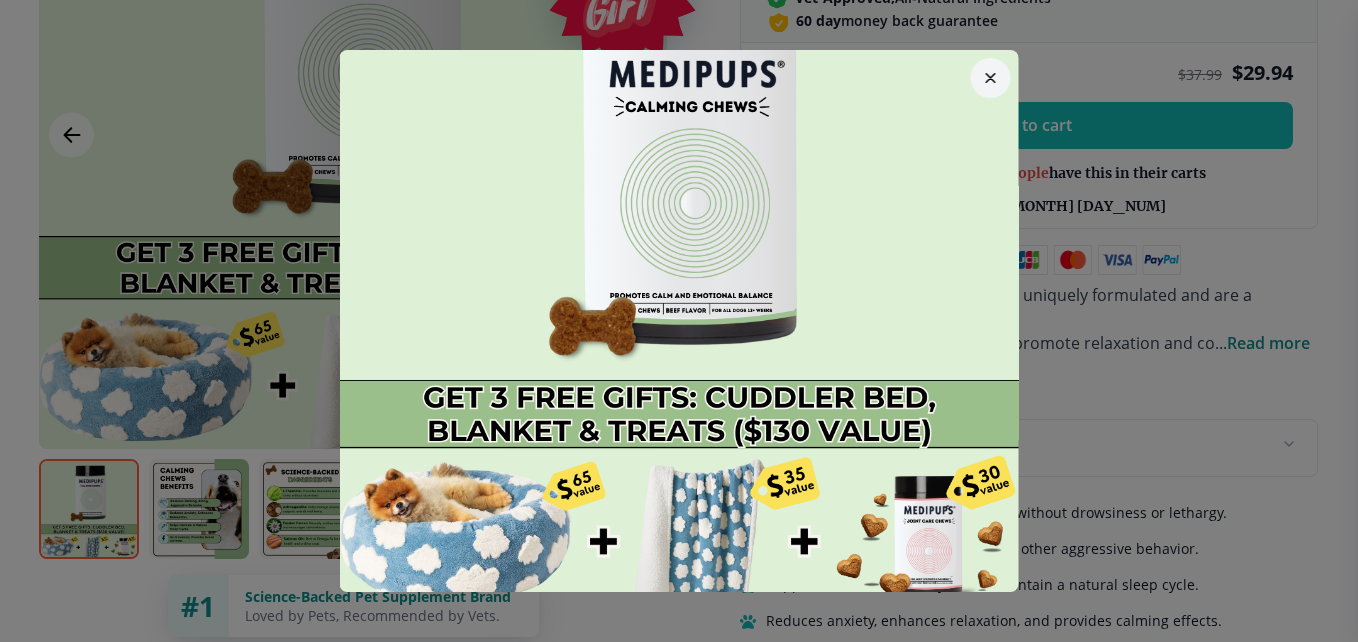 click at bounding box center [991, 78] 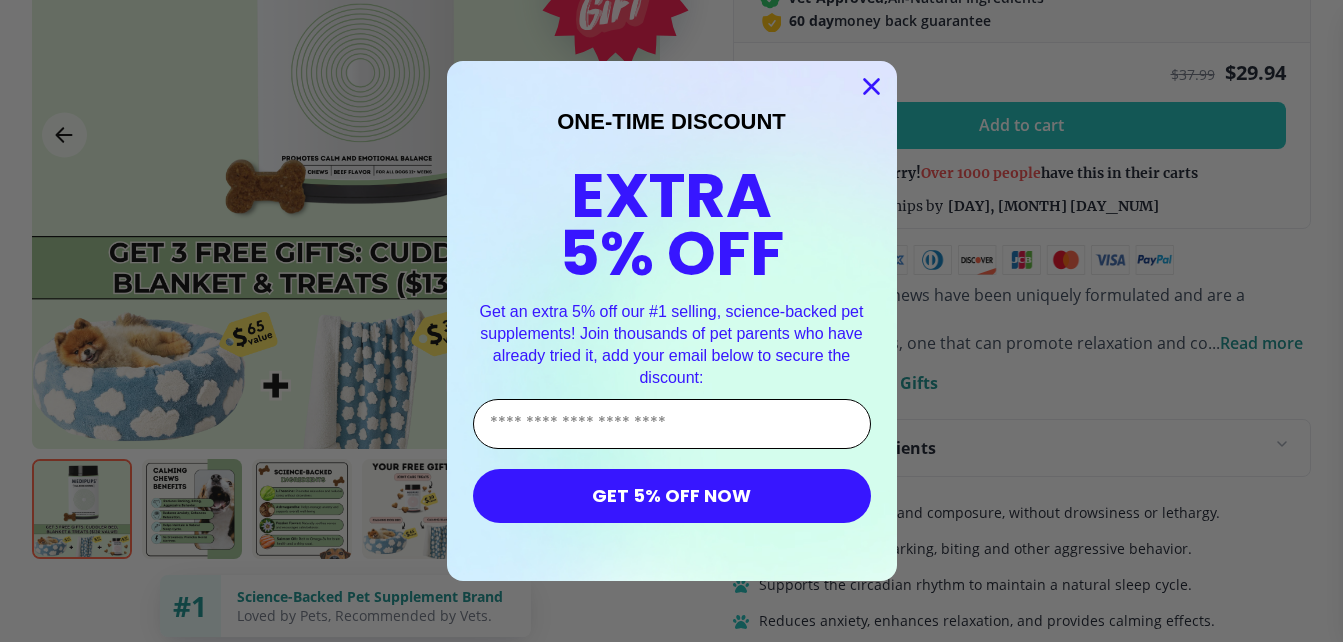 click on "Enter Your Email Address" at bounding box center (672, 424) 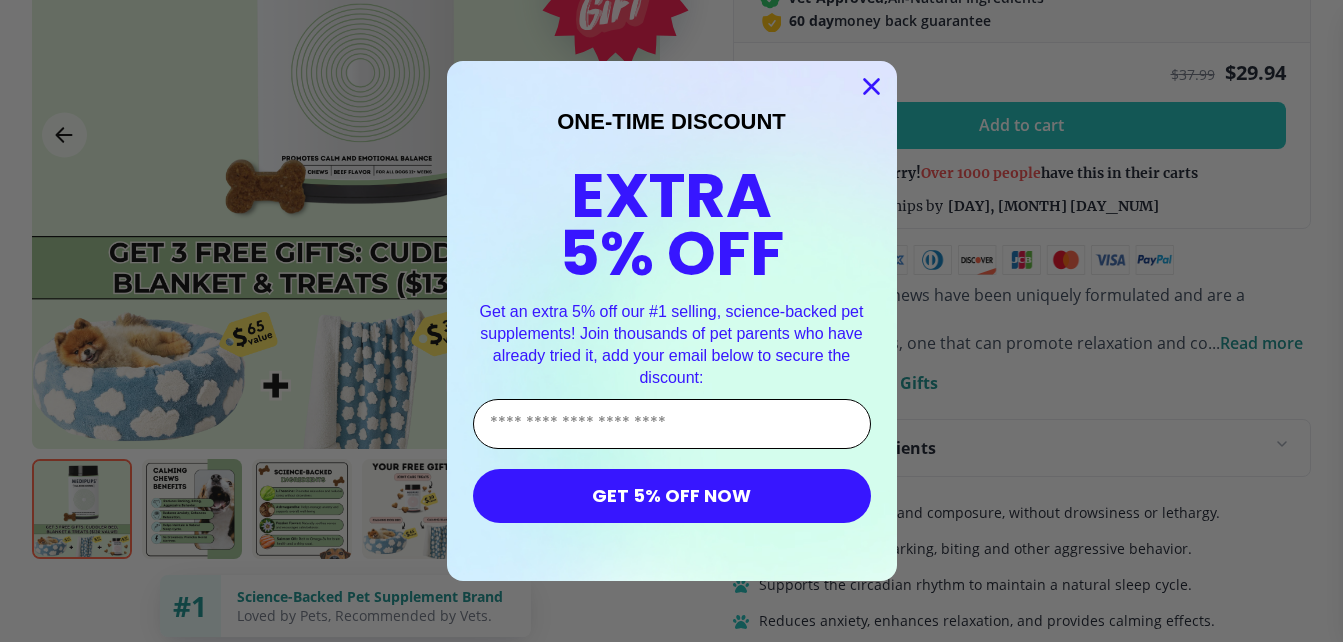 type on "**********" 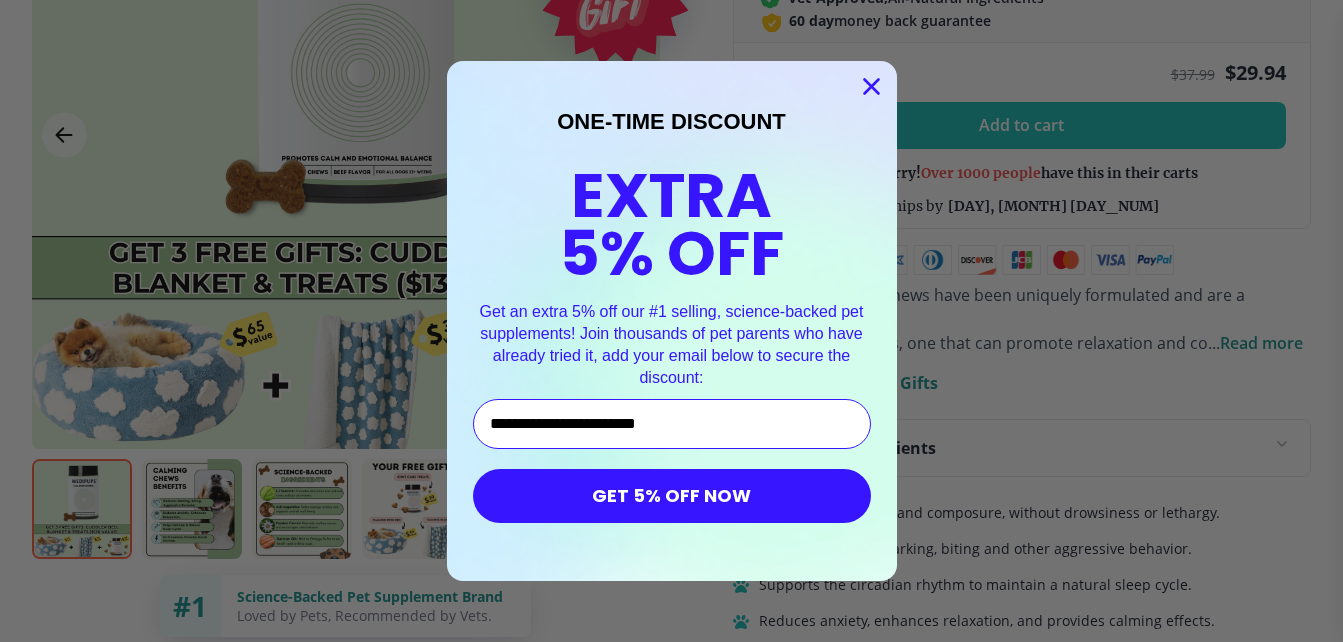 click on "GET 5% OFF NOW" at bounding box center [672, 496] 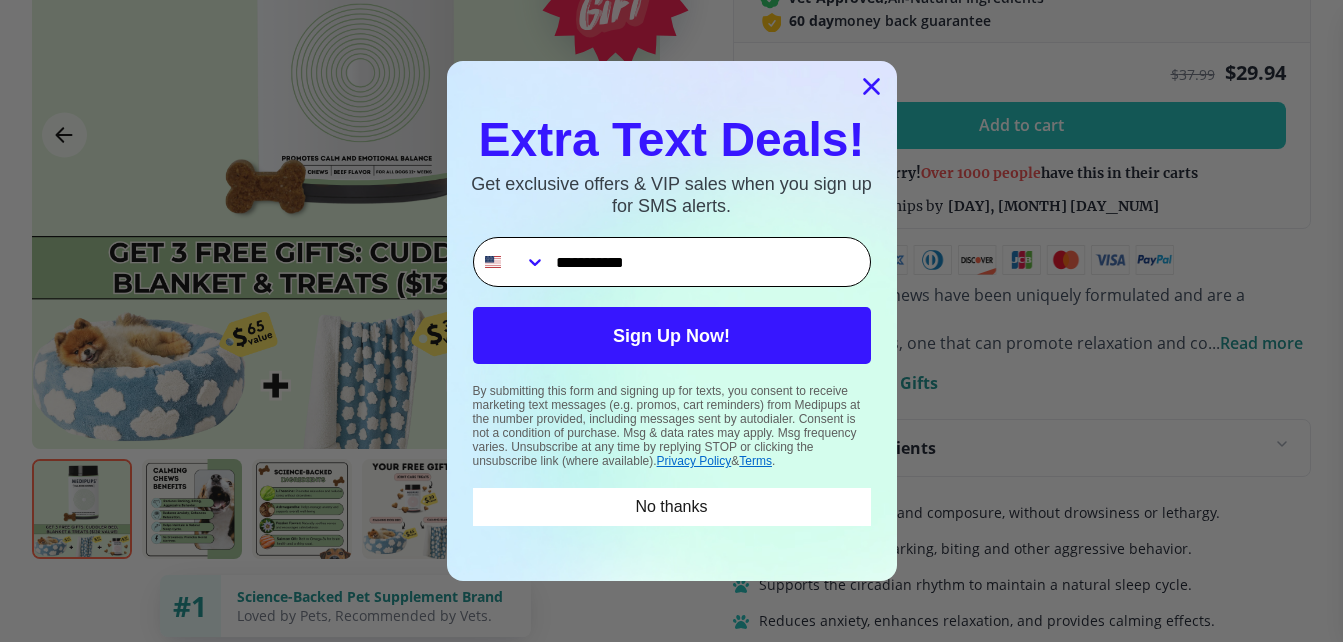 click on "**********" at bounding box center (708, 262) 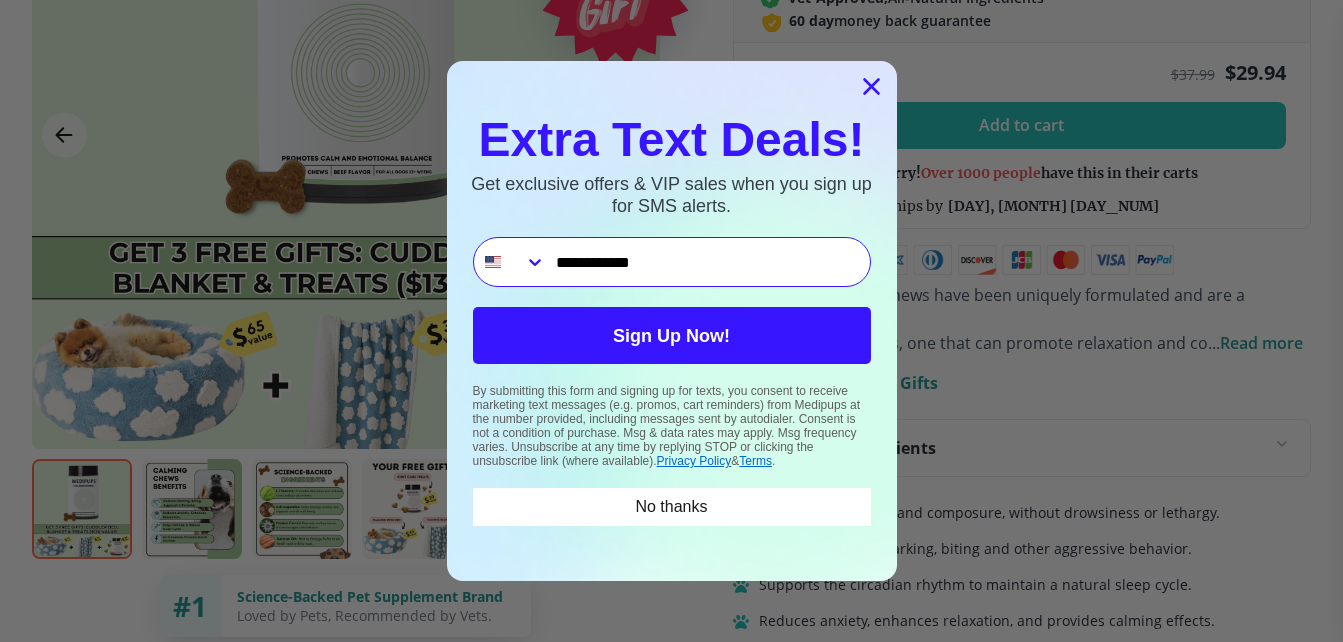 type on "**********" 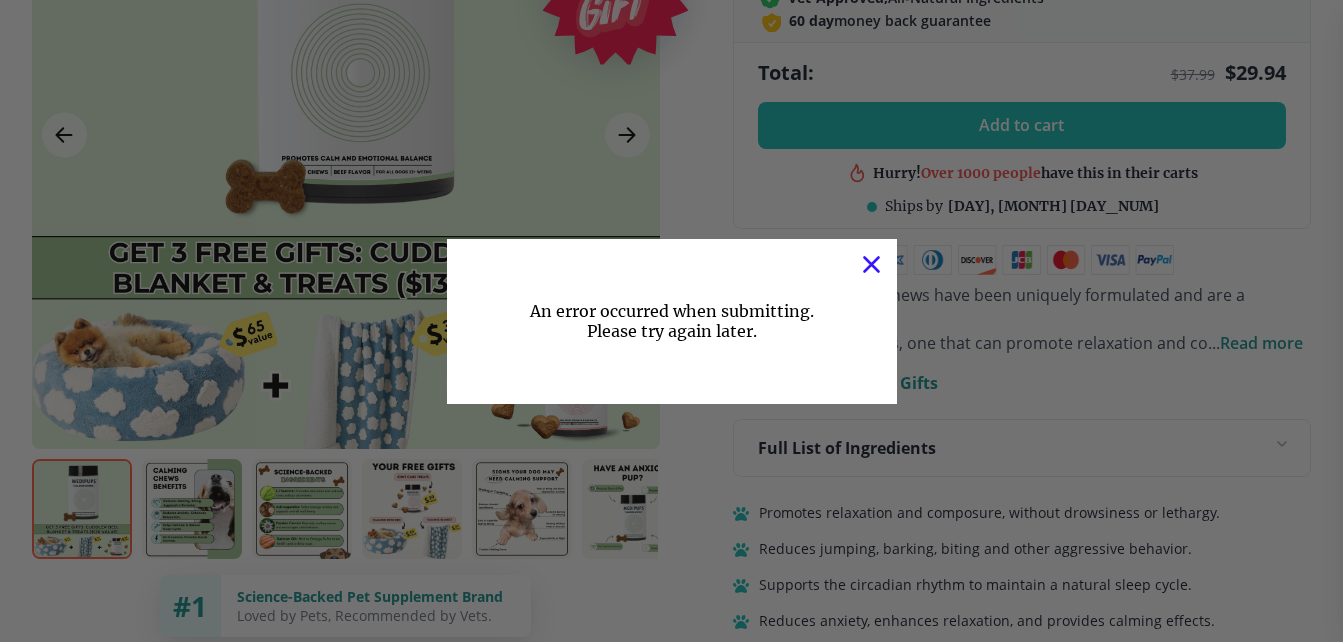 click 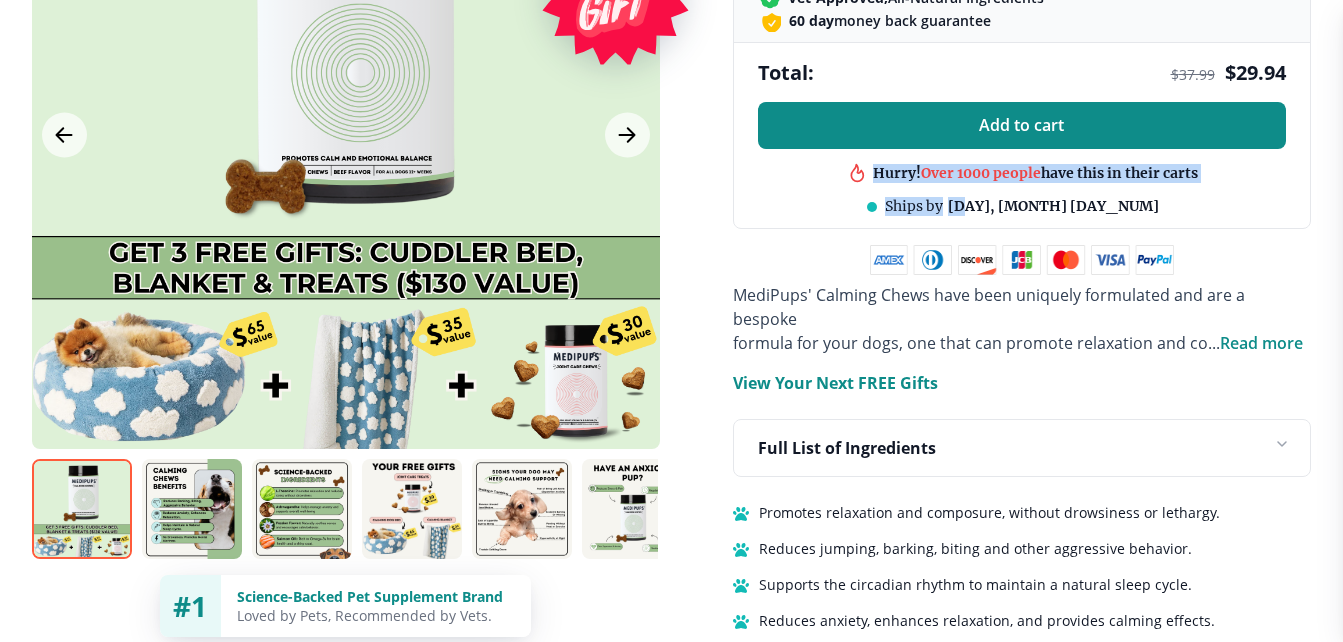 drag, startPoint x: 1031, startPoint y: 193, endPoint x: 1185, endPoint y: 141, distance: 162.5423 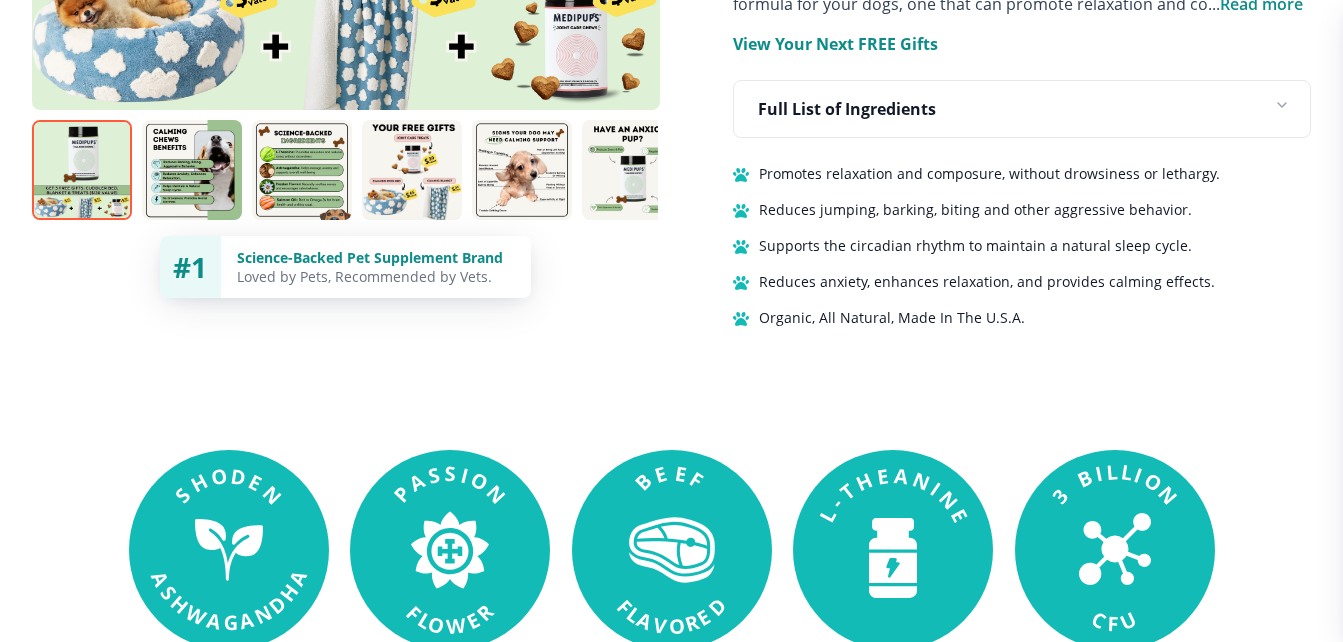 scroll, scrollTop: 1517, scrollLeft: 0, axis: vertical 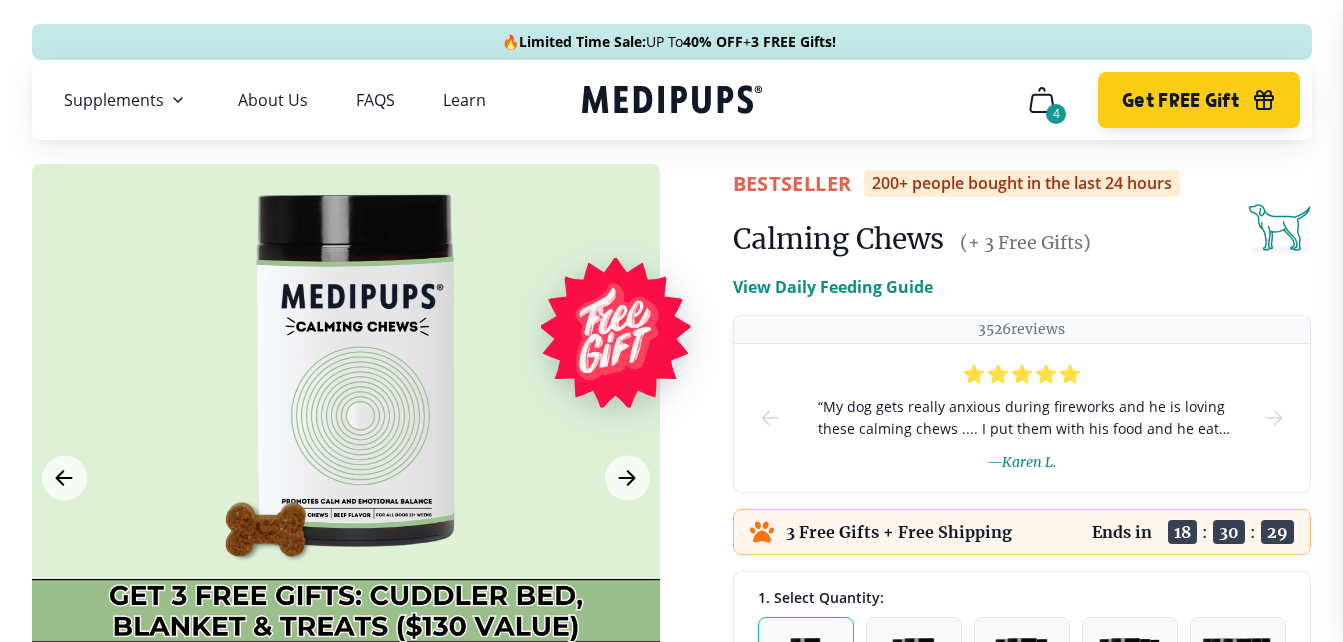click on "Get FREE Gift" at bounding box center (1180, 100) 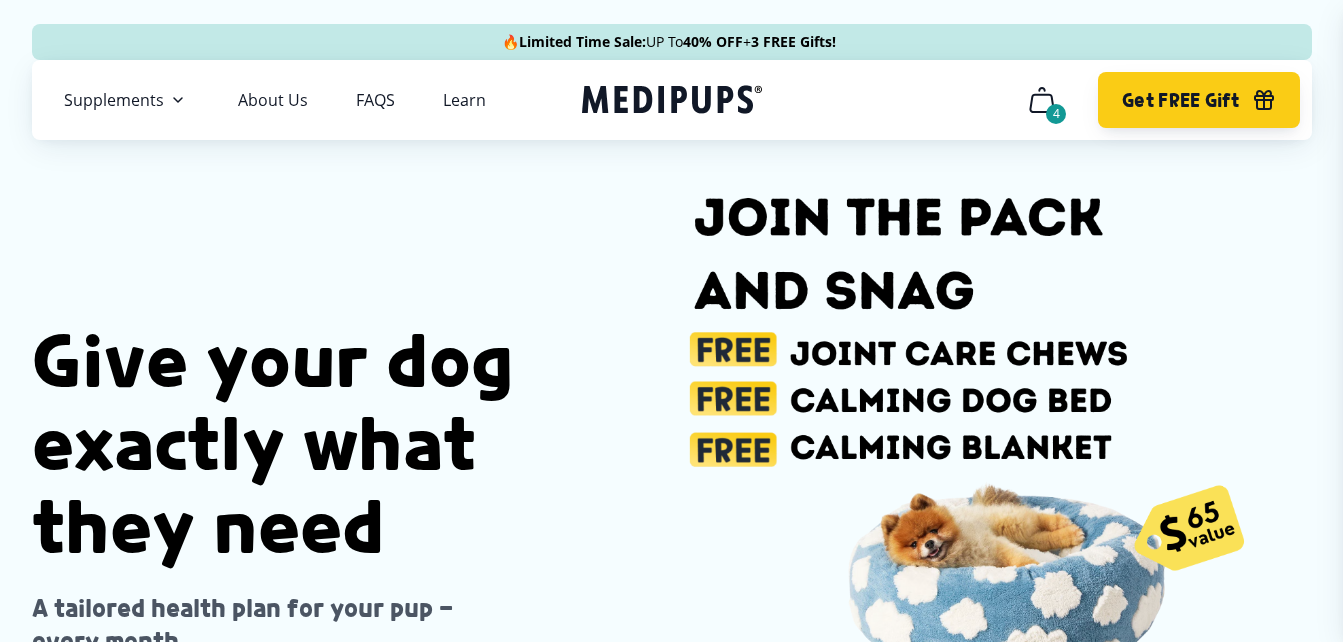 scroll, scrollTop: 0, scrollLeft: 208, axis: horizontal 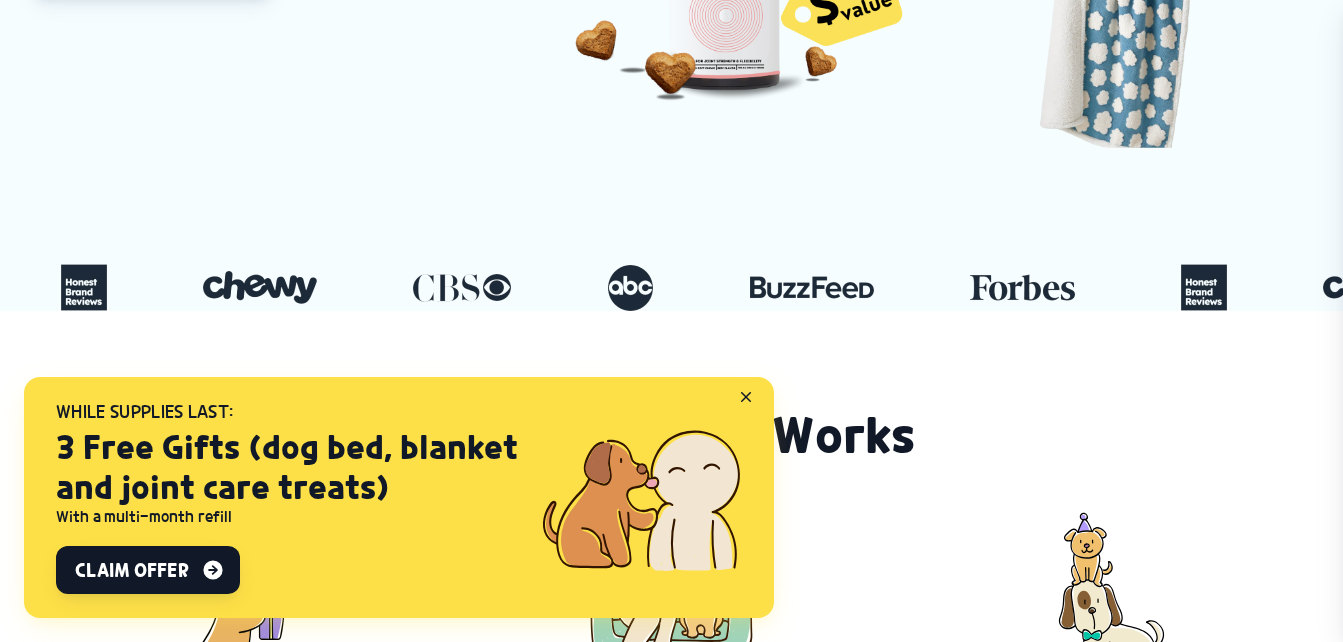 click 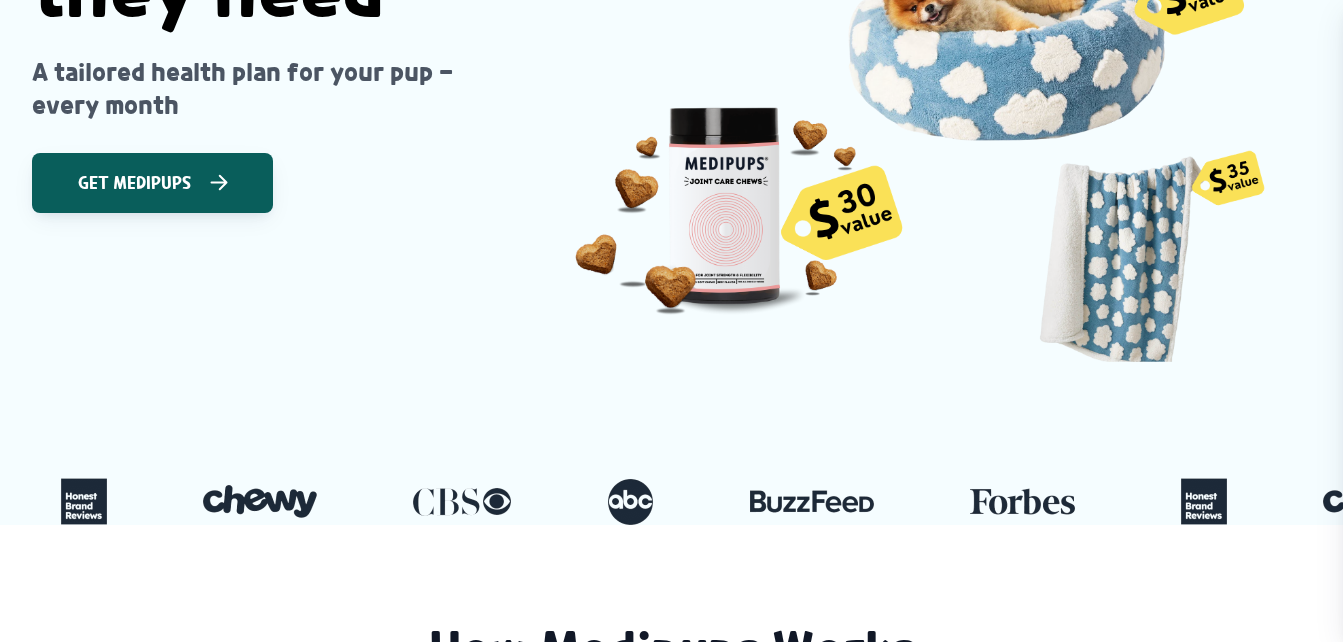 scroll, scrollTop: 549, scrollLeft: 0, axis: vertical 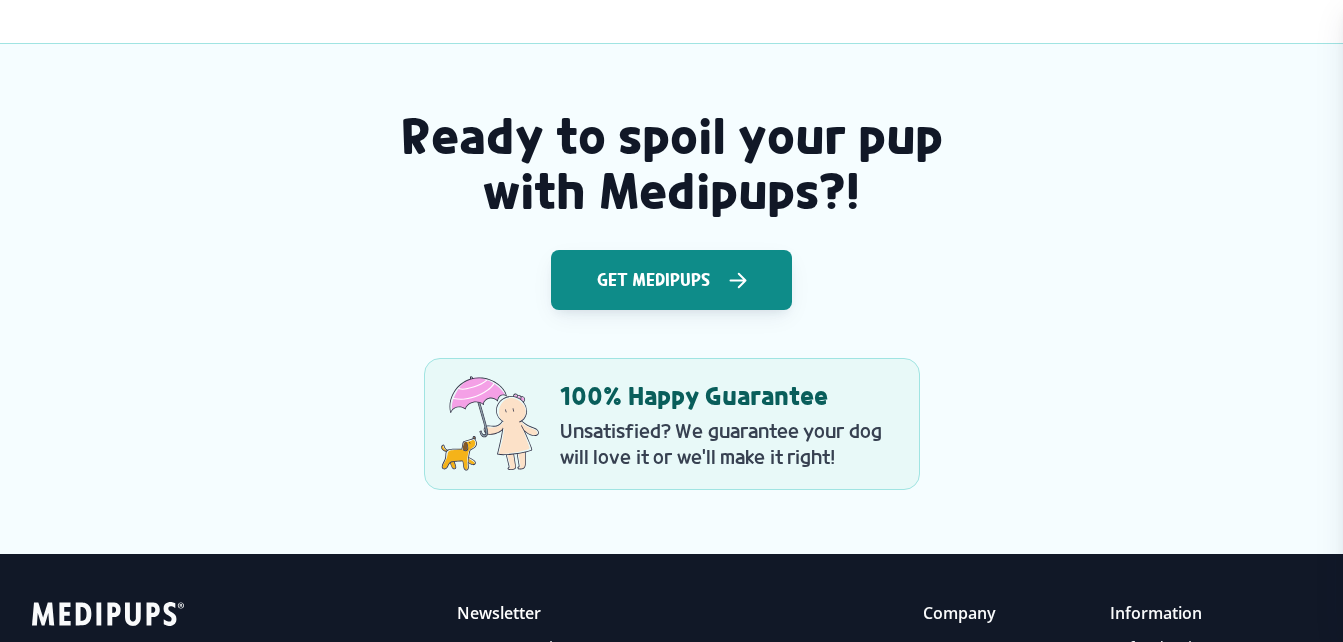 click on "Get Medipups" at bounding box center [653, 280] 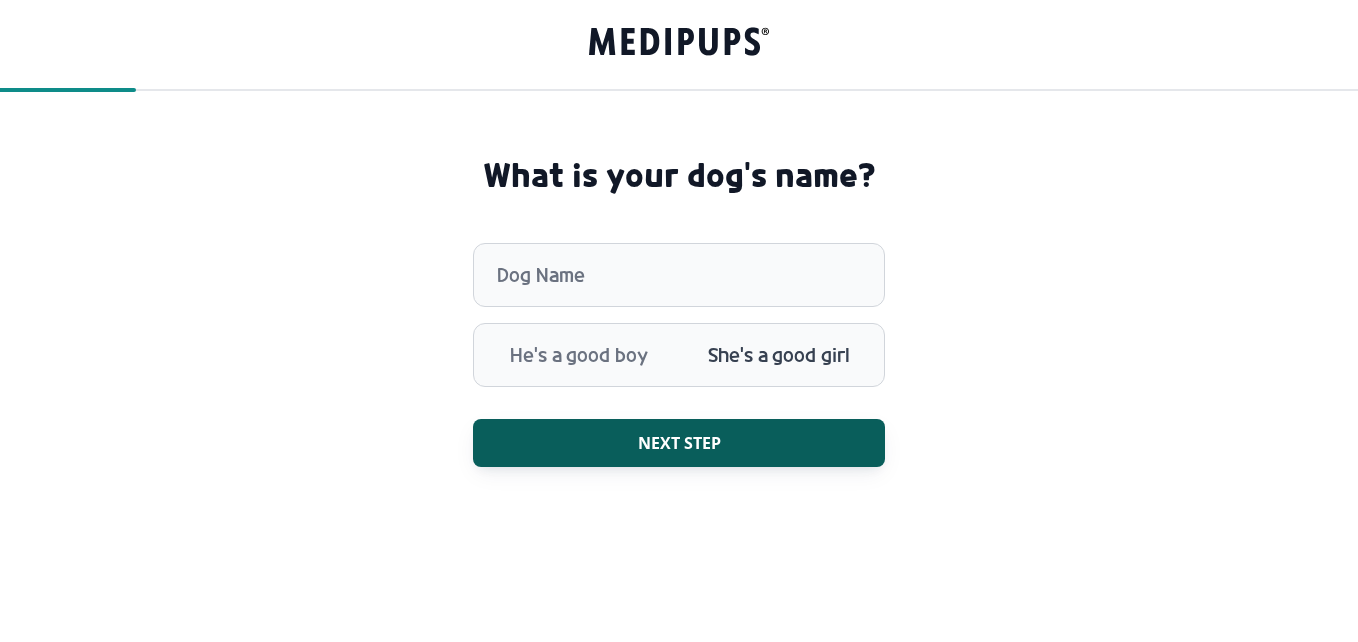 click on "She's a good girl" at bounding box center (779, 355) 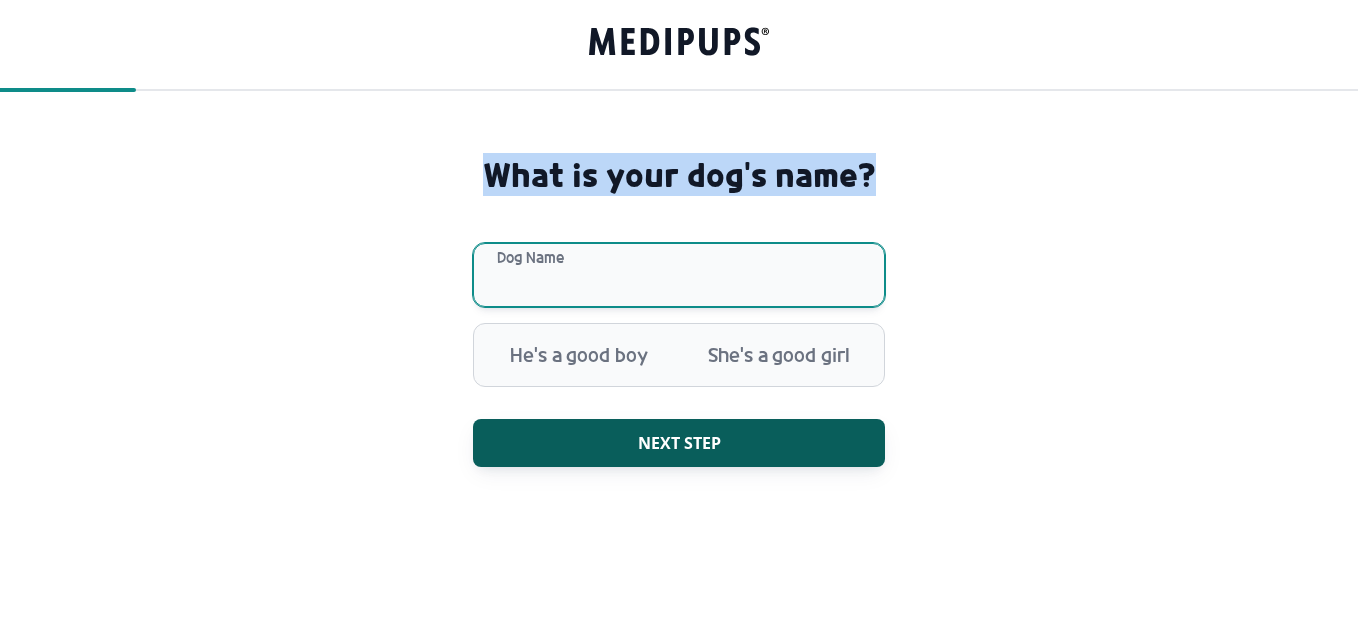 click on "Dog Name" at bounding box center (679, 275) 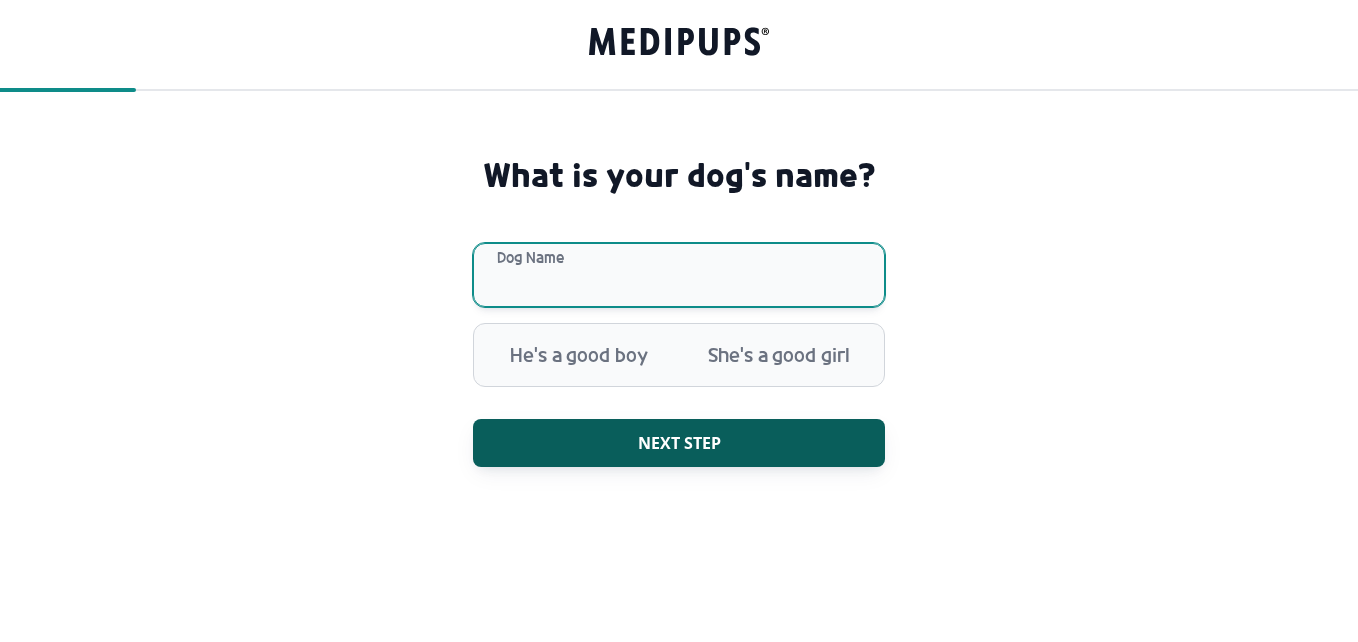 click on "Dog Name" at bounding box center [679, 275] 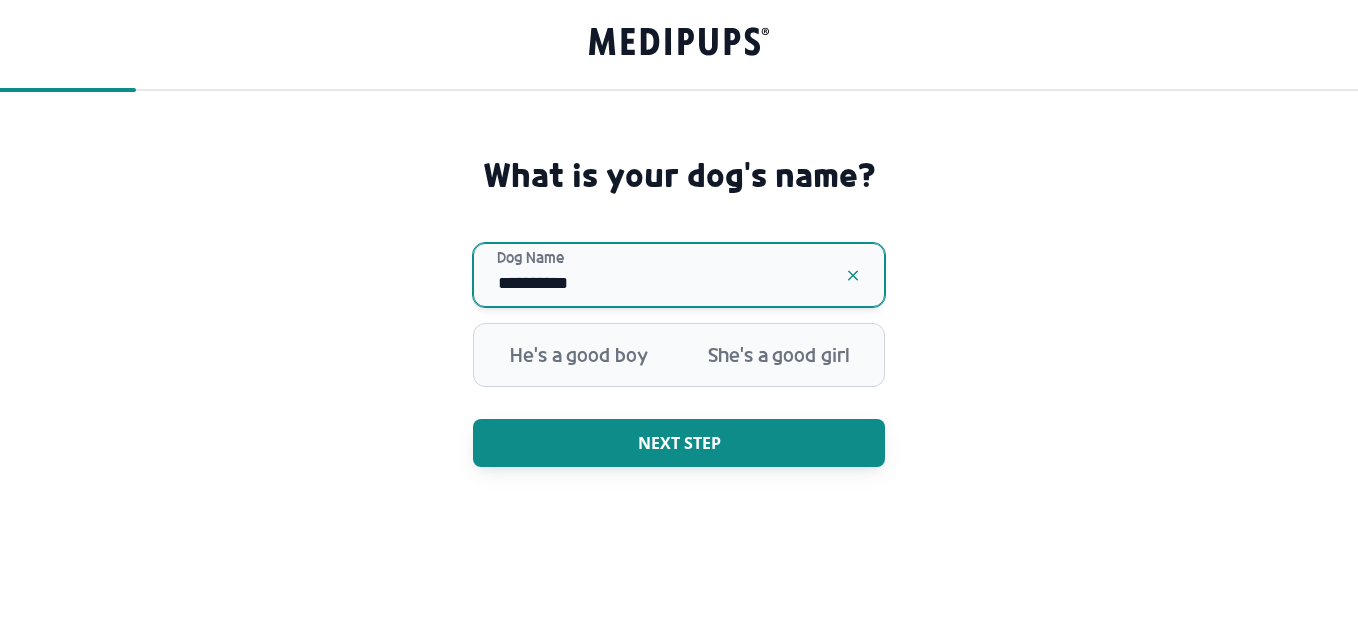 type on "**********" 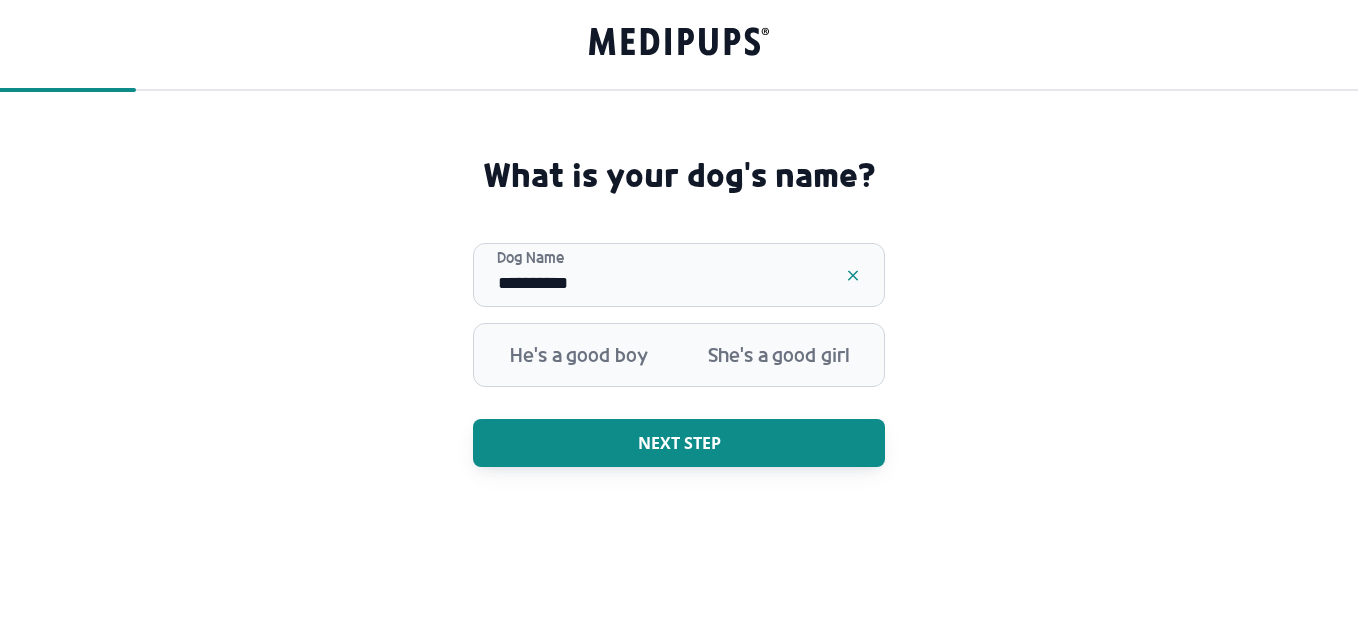 click on "Next step" at bounding box center [679, 443] 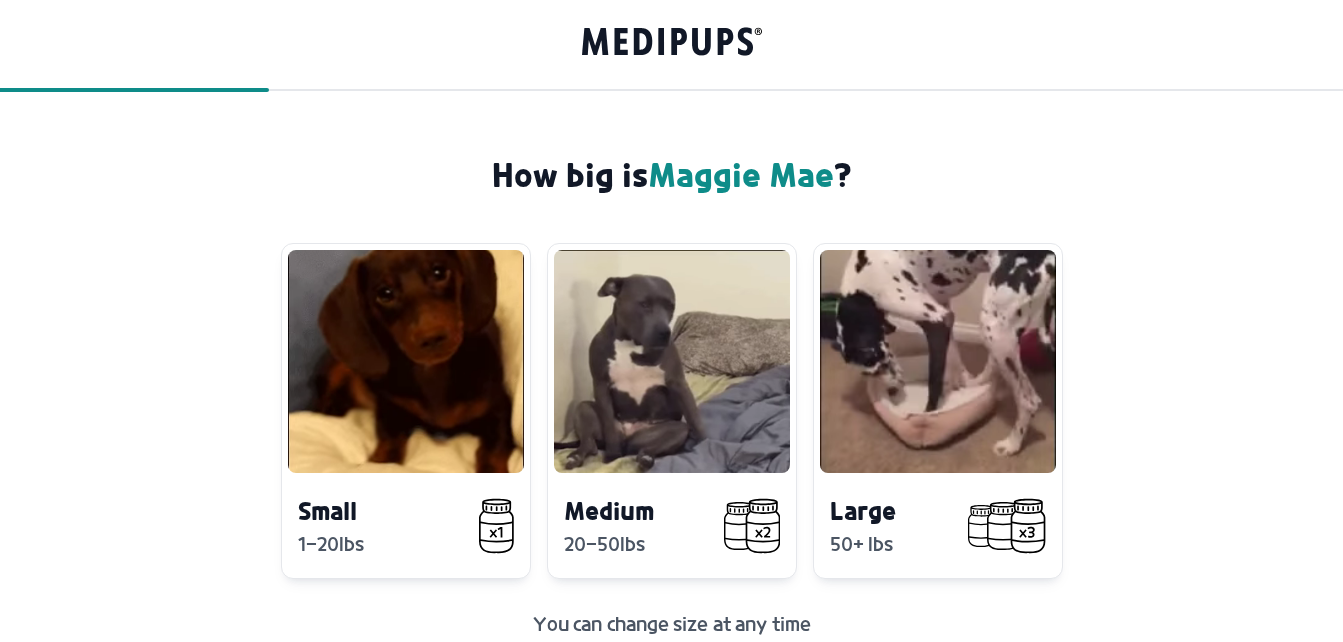 click at bounding box center [672, 361] 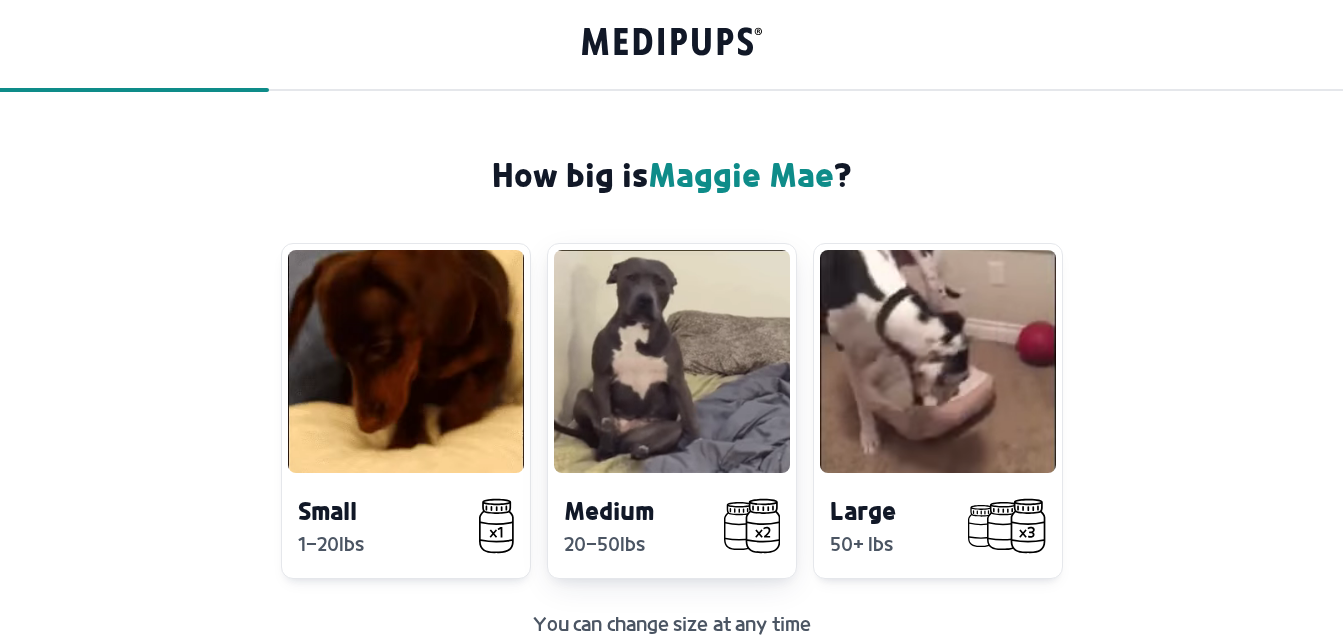 click at bounding box center (672, 361) 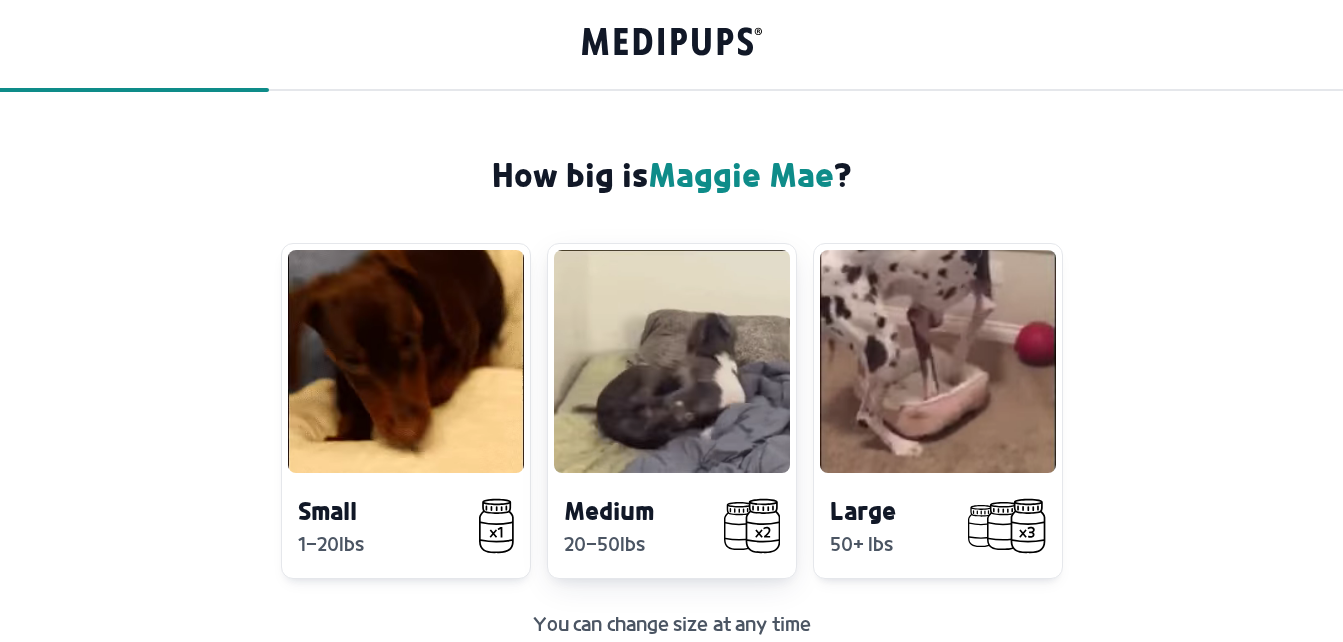 click at bounding box center (672, 361) 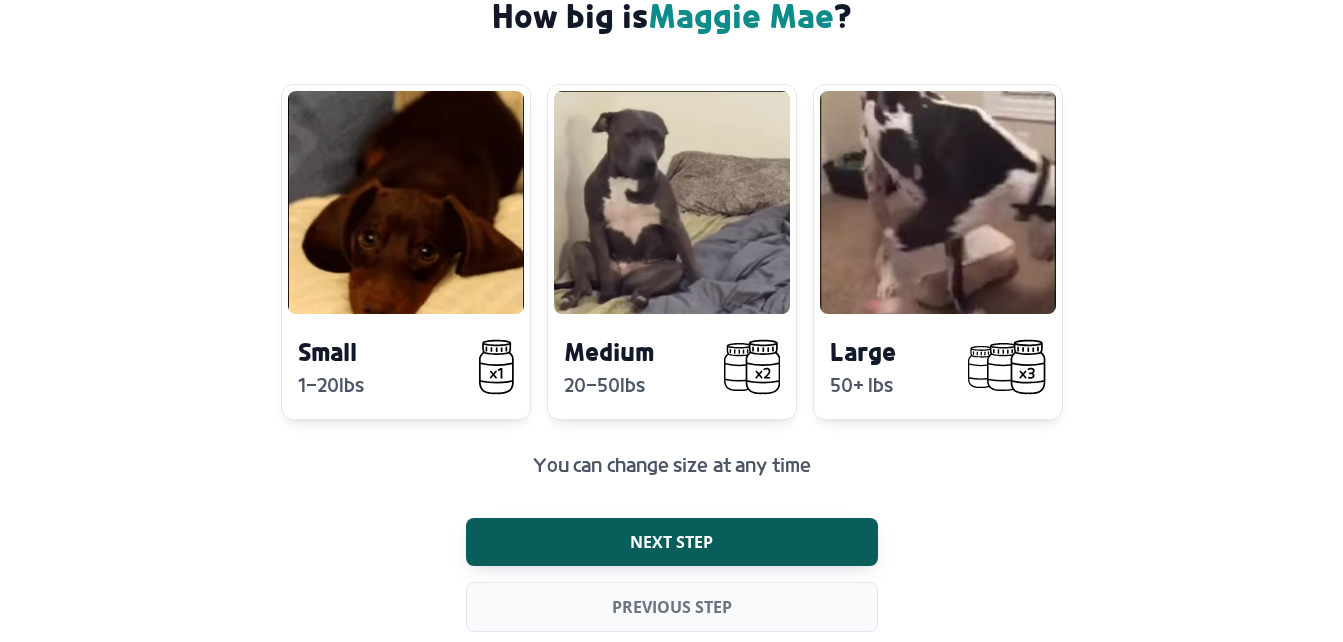 scroll, scrollTop: 164, scrollLeft: 0, axis: vertical 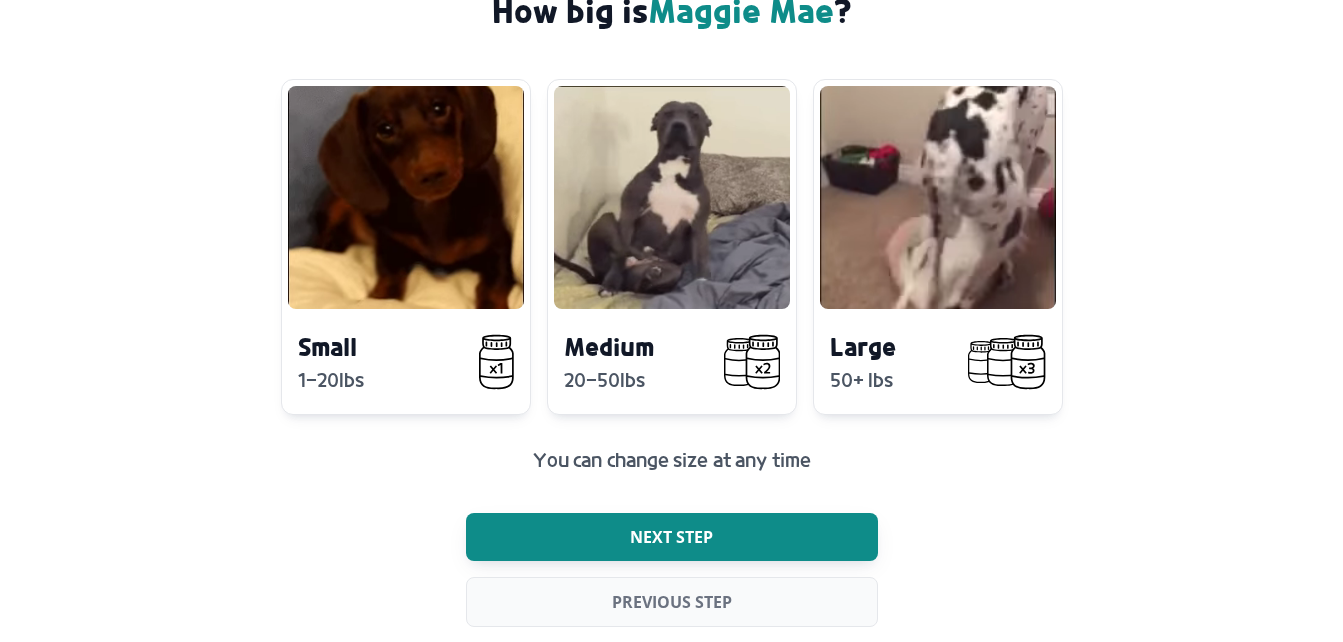 click on "Next step" at bounding box center (672, 537) 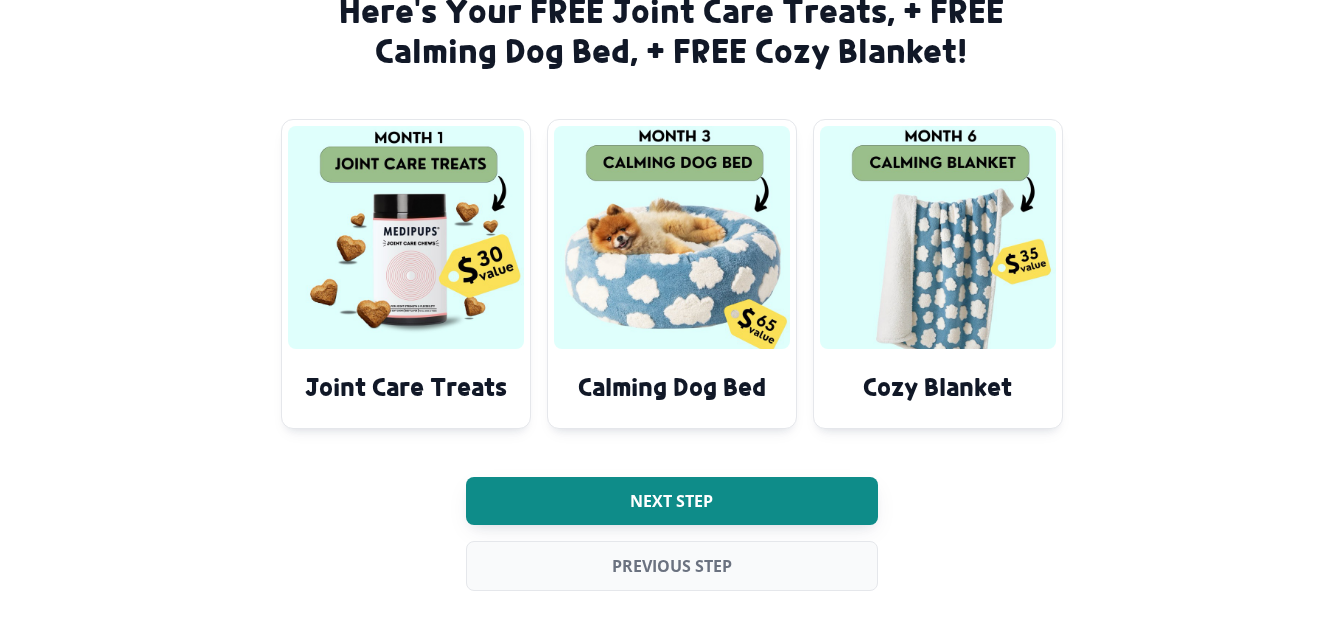 click on "Next step" at bounding box center [671, 501] 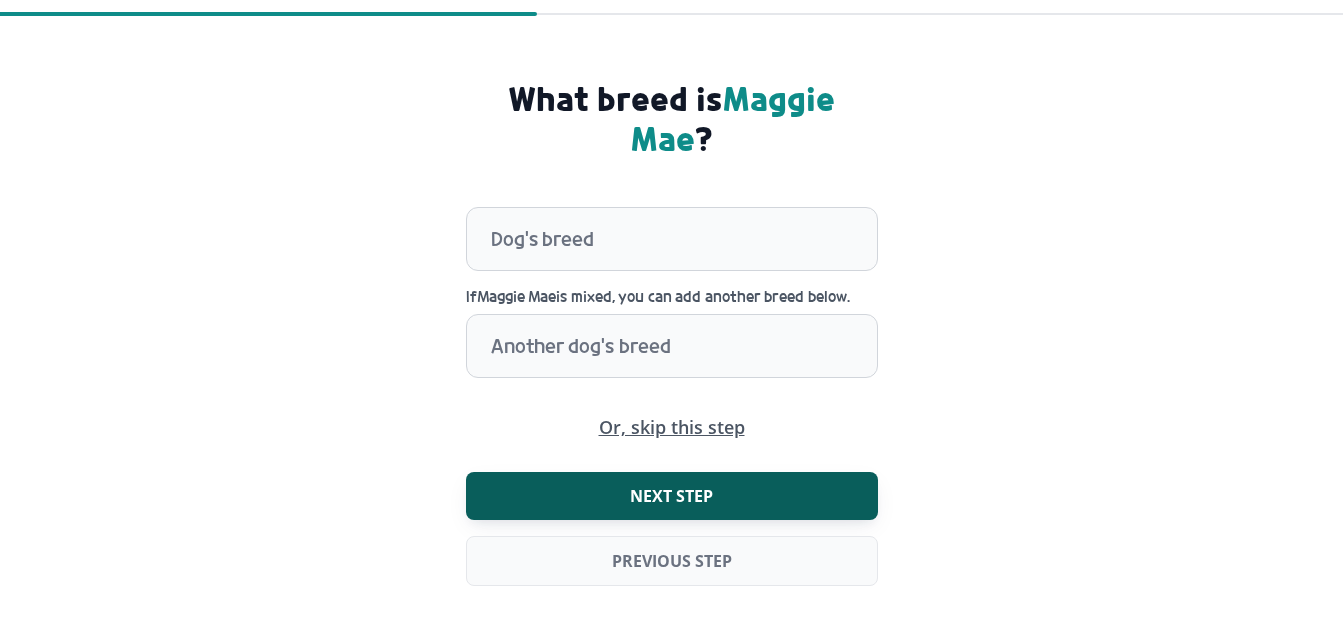 scroll, scrollTop: 76, scrollLeft: 0, axis: vertical 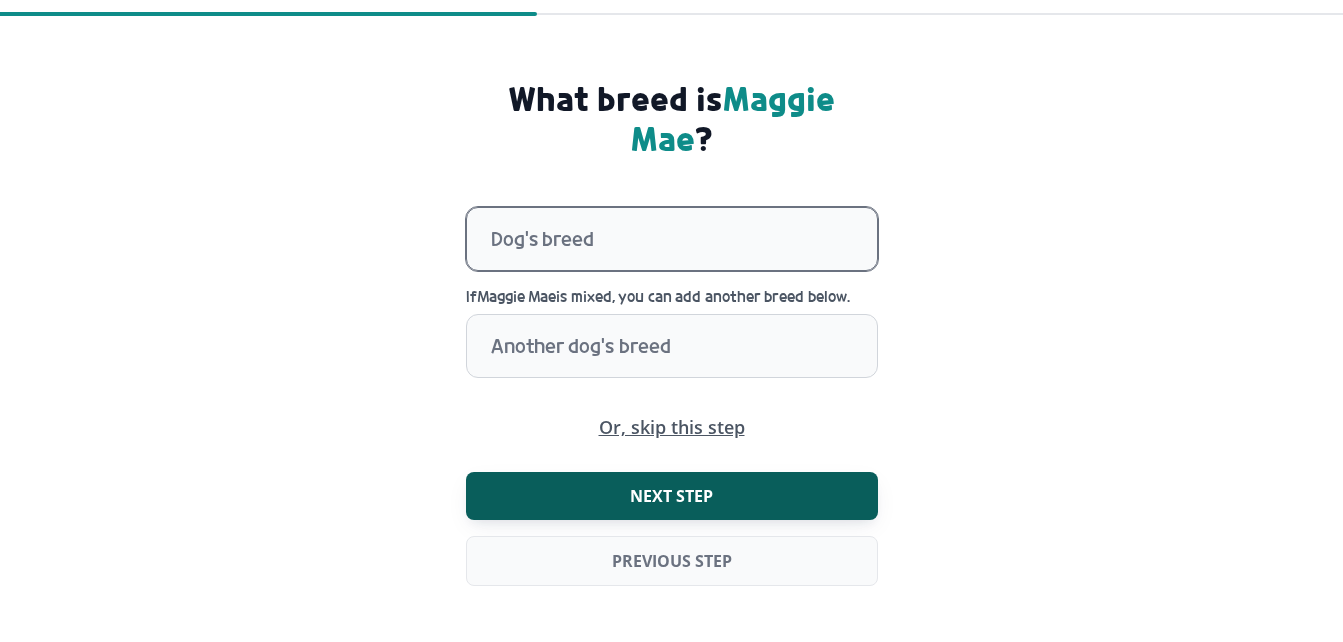 click at bounding box center [684, 239] 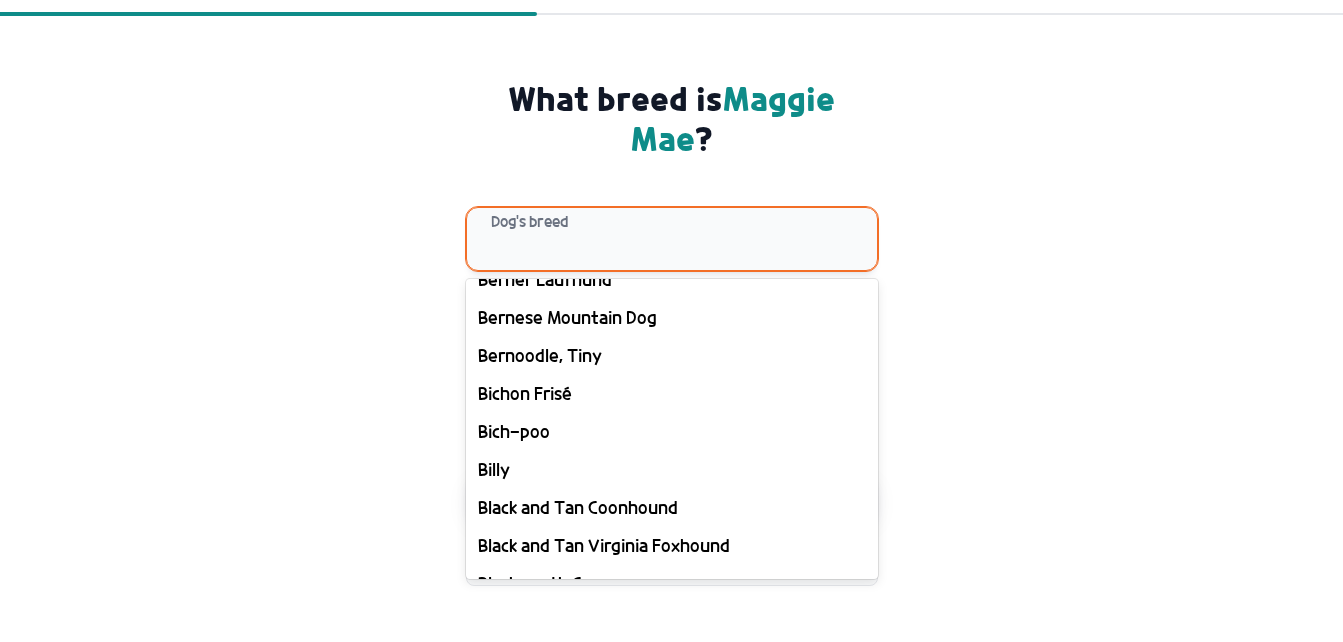 scroll, scrollTop: 2840, scrollLeft: 0, axis: vertical 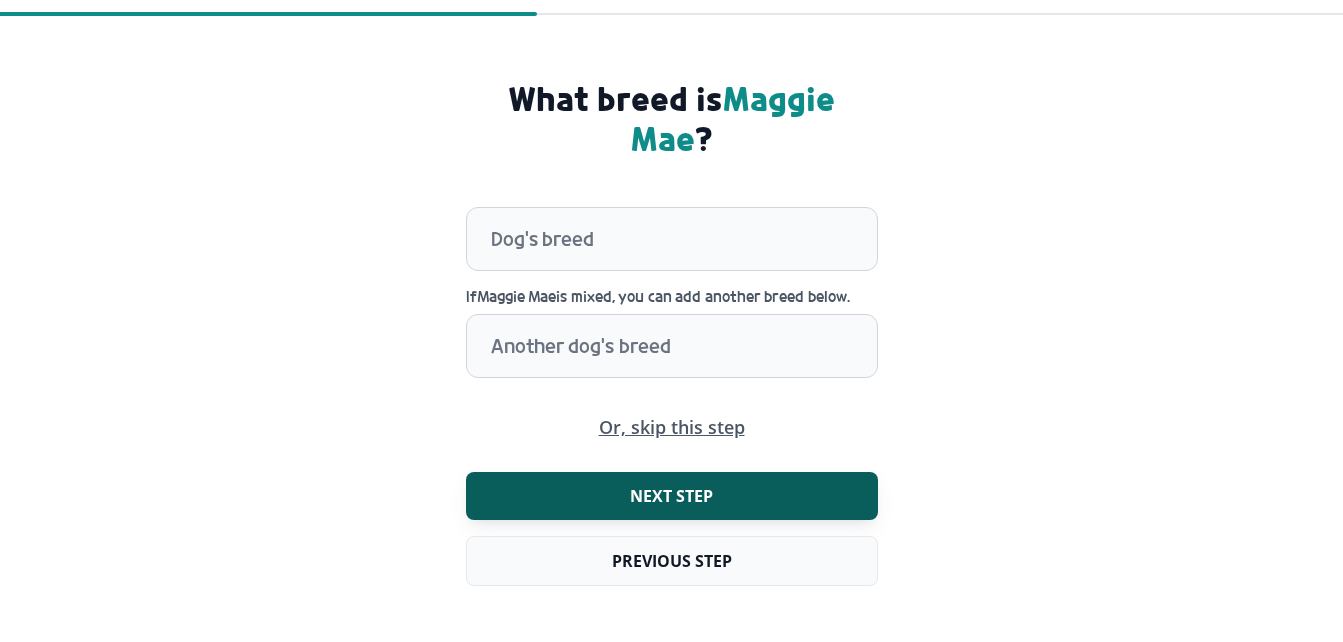 click on "Previous step" at bounding box center (672, 561) 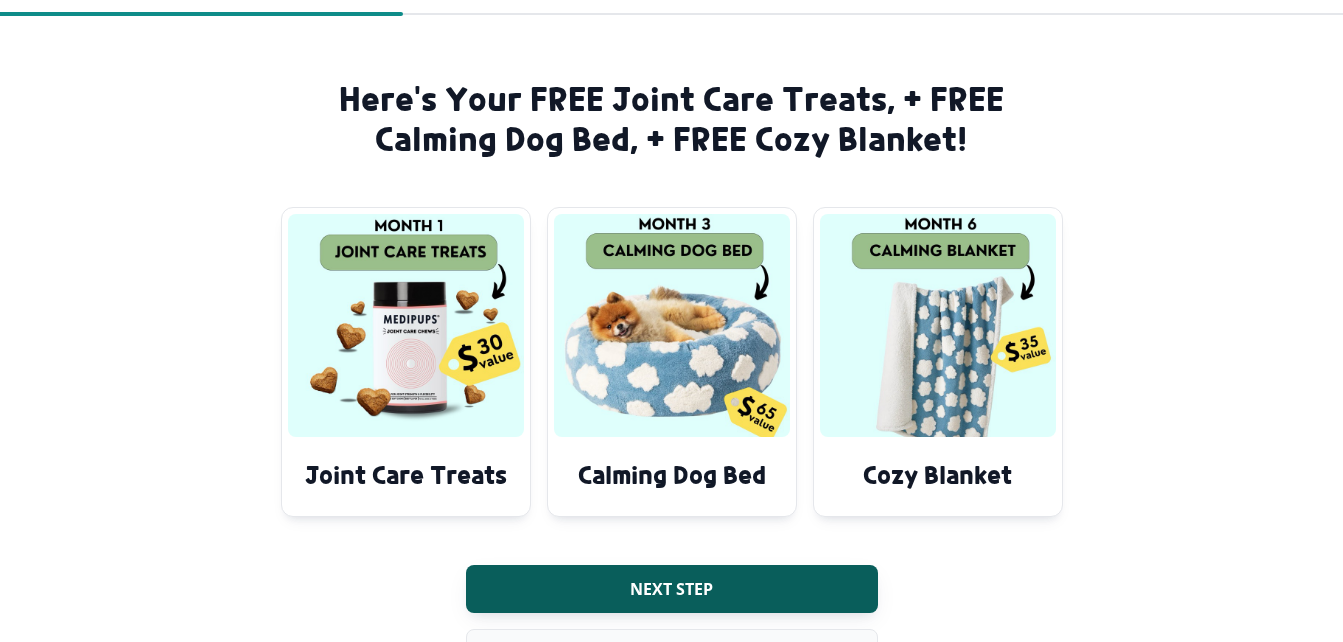 scroll, scrollTop: 169, scrollLeft: 0, axis: vertical 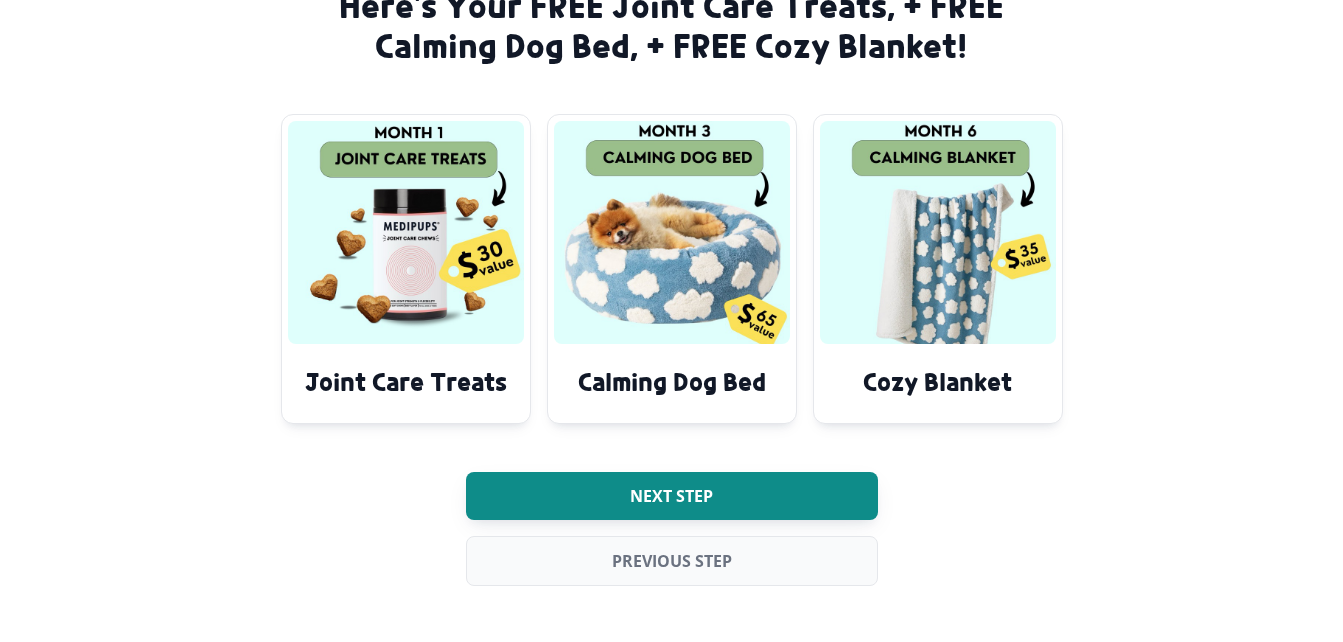 click on "Next step" at bounding box center [671, 496] 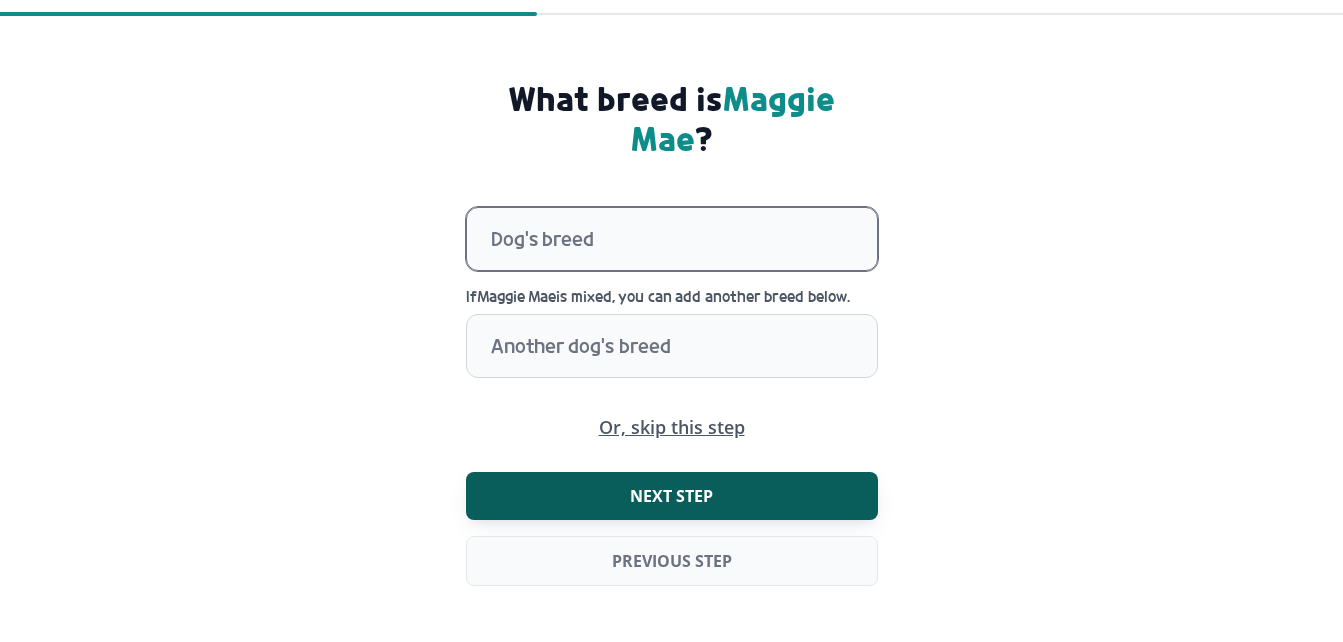 click at bounding box center (684, 239) 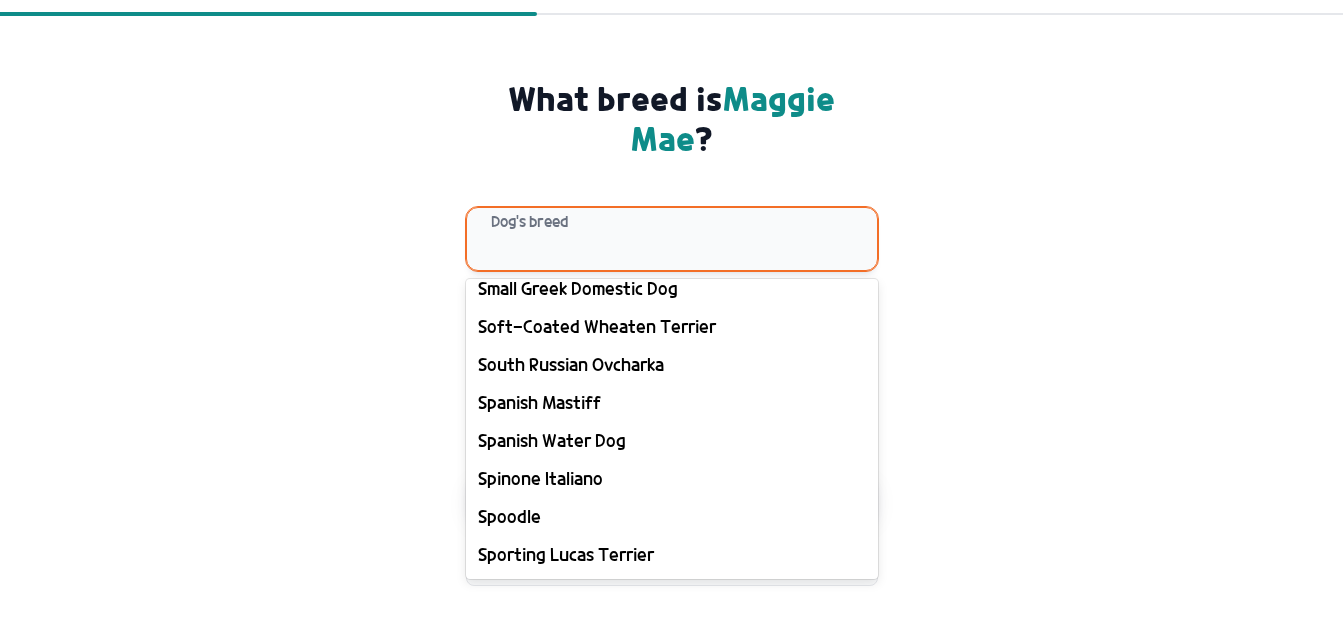 scroll, scrollTop: 19944, scrollLeft: 0, axis: vertical 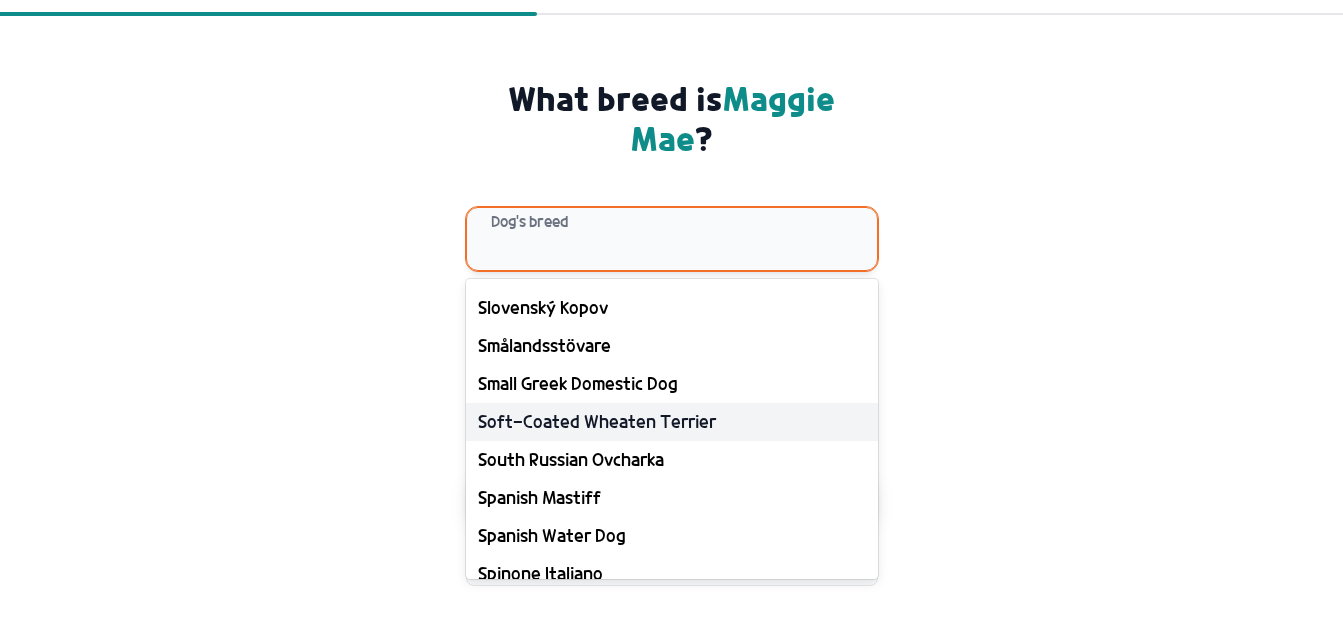 click on "Soft-Coated Wheaten Terrier" at bounding box center (672, 422) 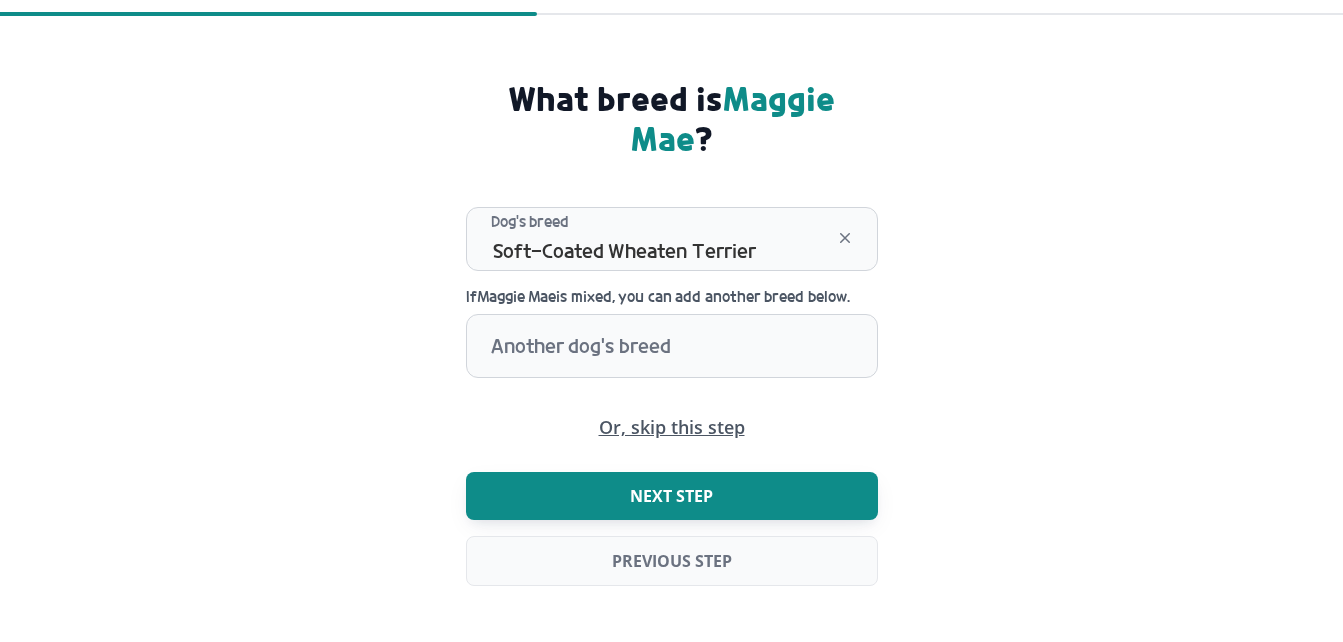 click on "Next step" at bounding box center (671, 496) 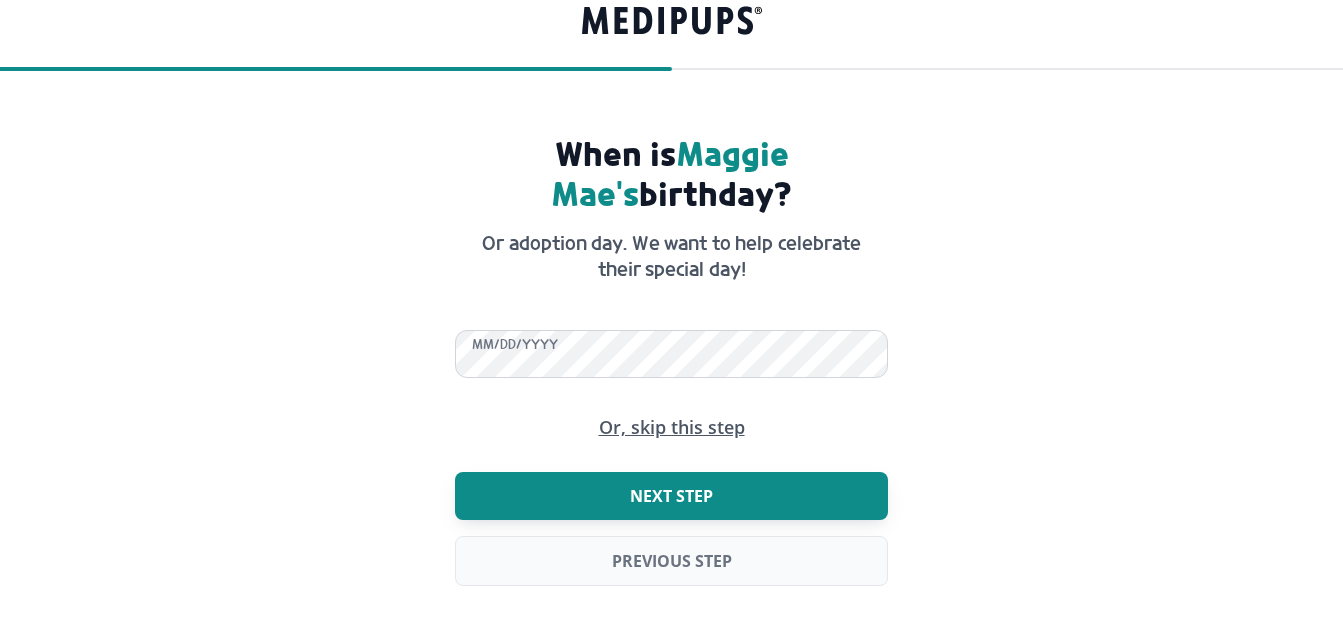 click on "Next step" at bounding box center [671, 496] 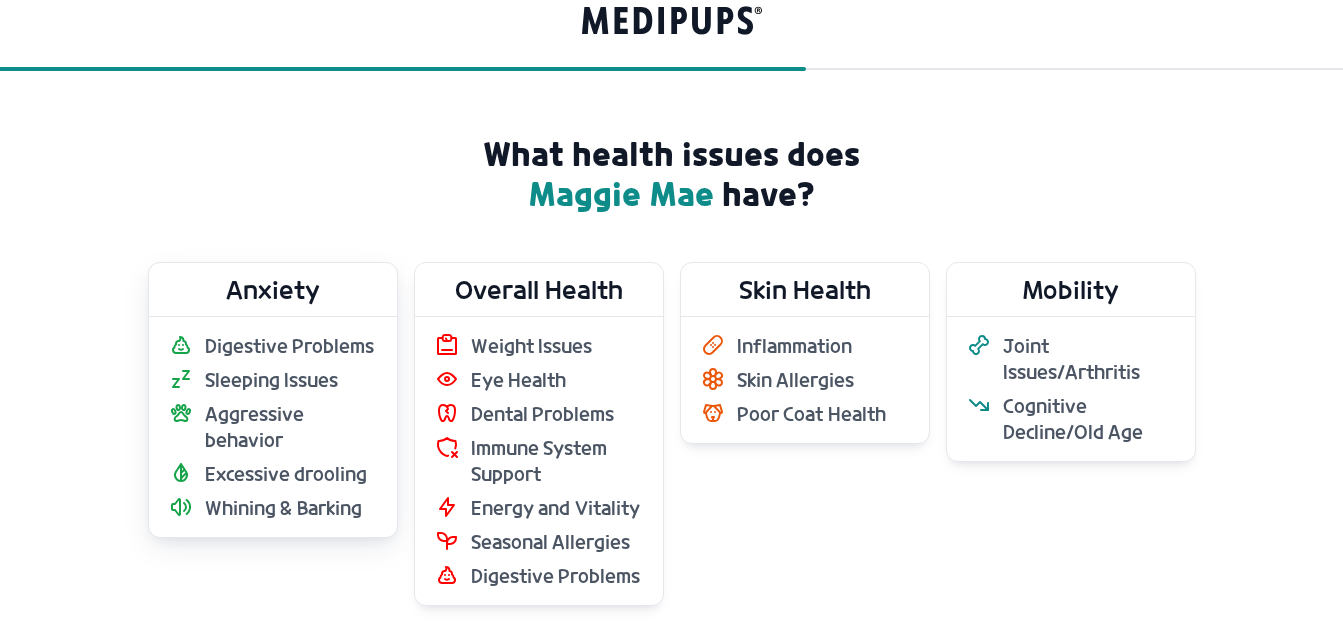 click on "Anxiety" at bounding box center [273, 289] 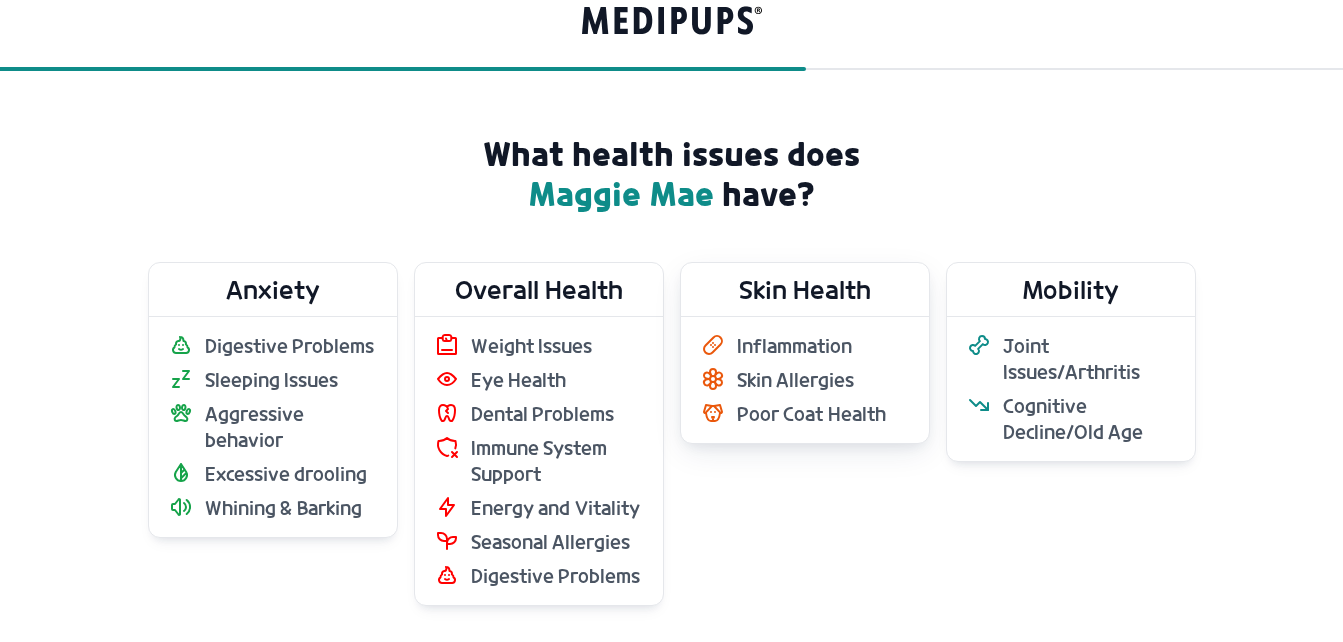 click on "Skin Health" at bounding box center [805, 289] 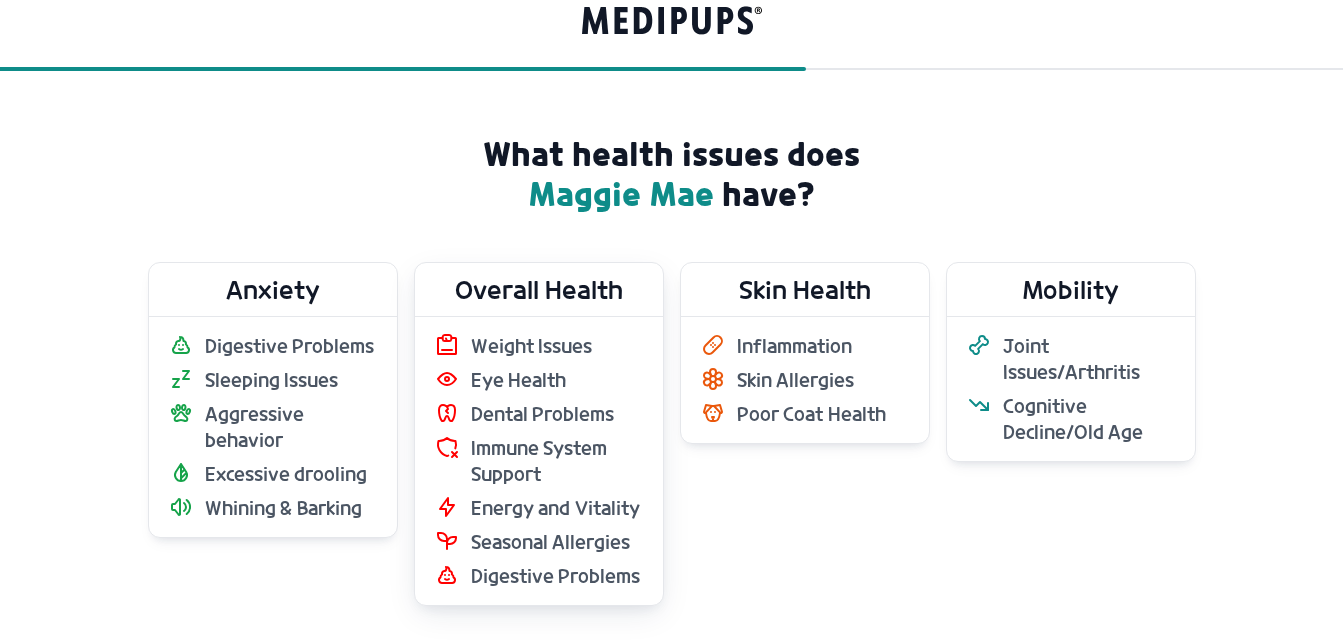 click on "Overall Health" at bounding box center [539, 289] 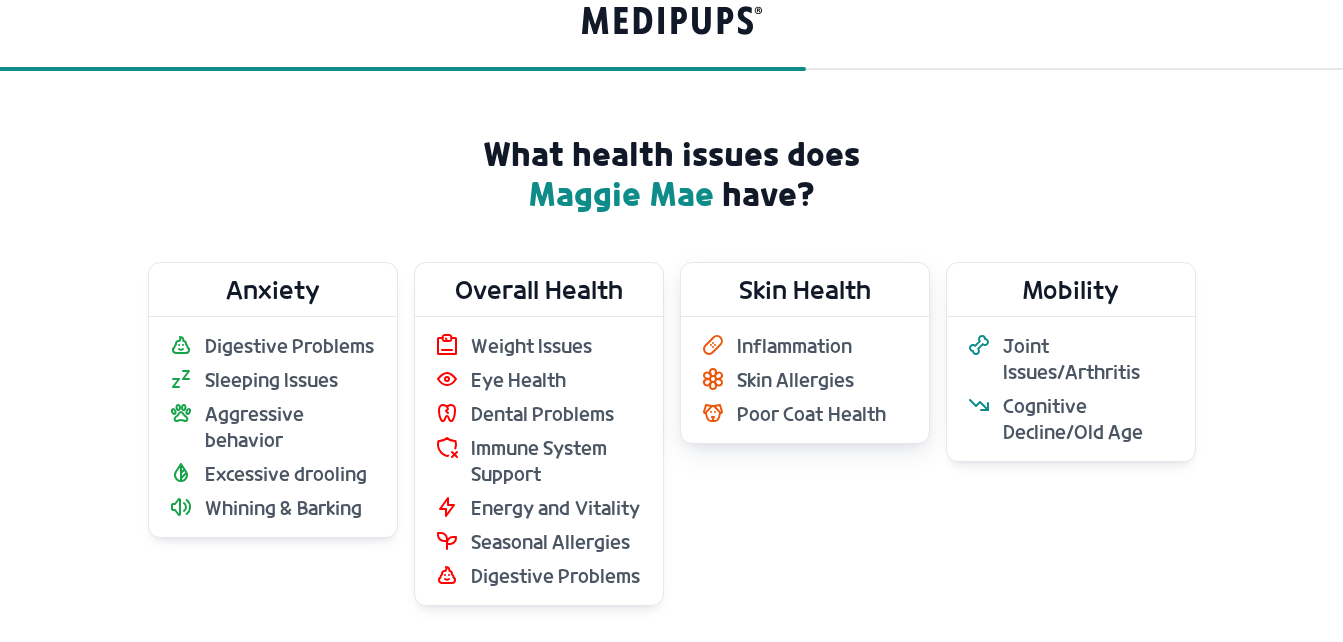 click on "Skin Health" at bounding box center [805, 289] 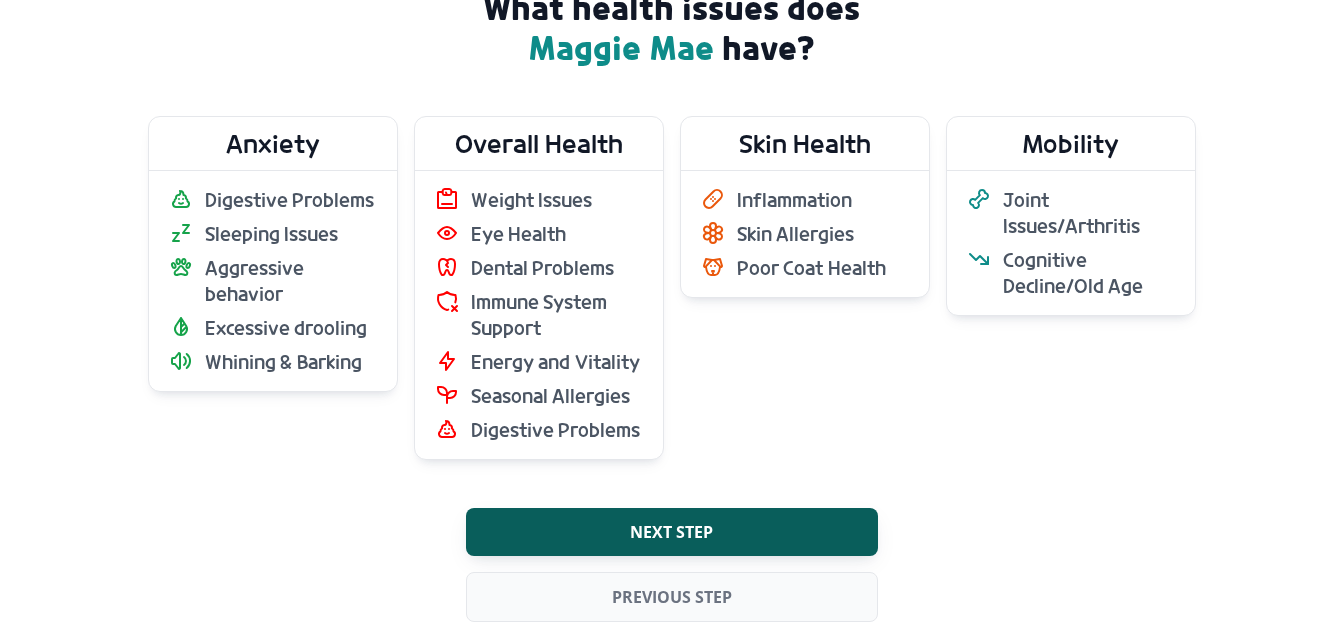 scroll, scrollTop: 171, scrollLeft: 0, axis: vertical 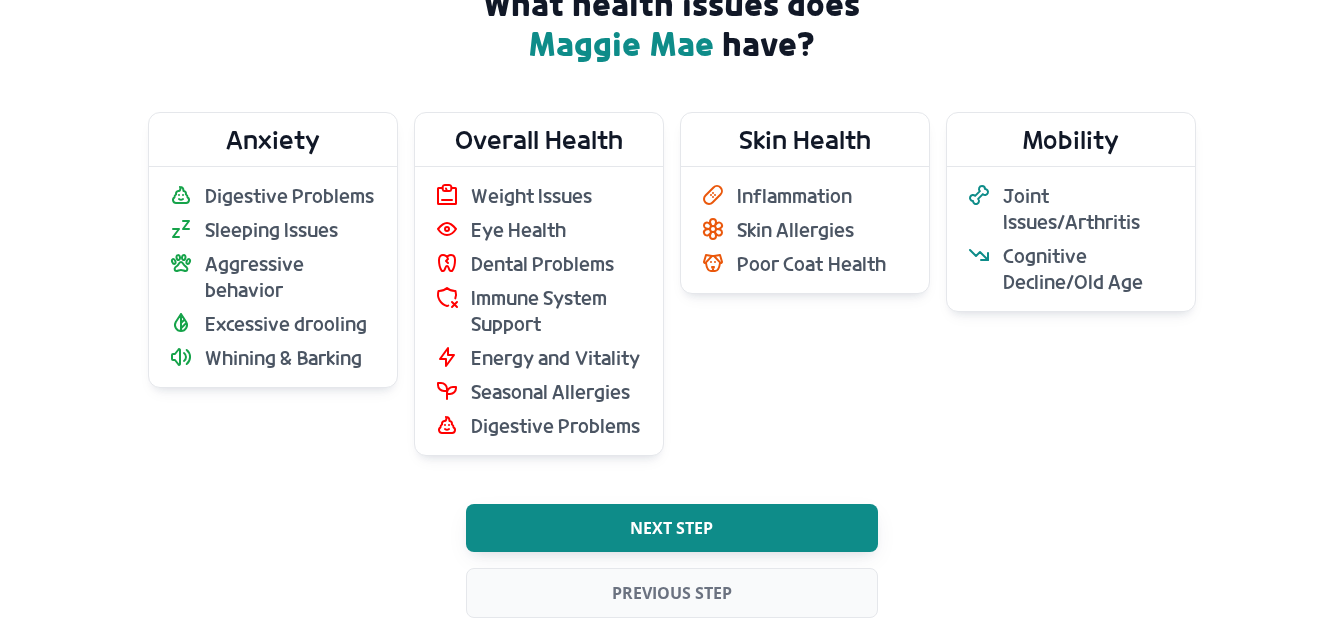 click on "Next step" at bounding box center [671, 528] 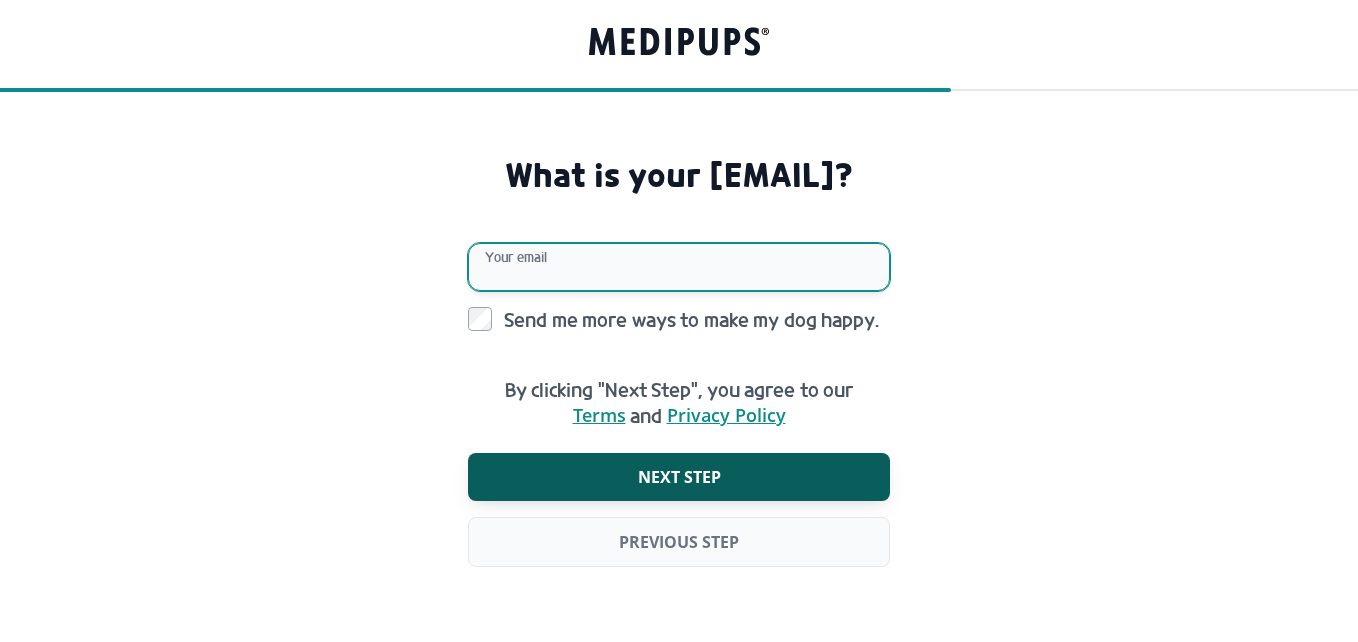 click on "Your email" at bounding box center [679, 267] 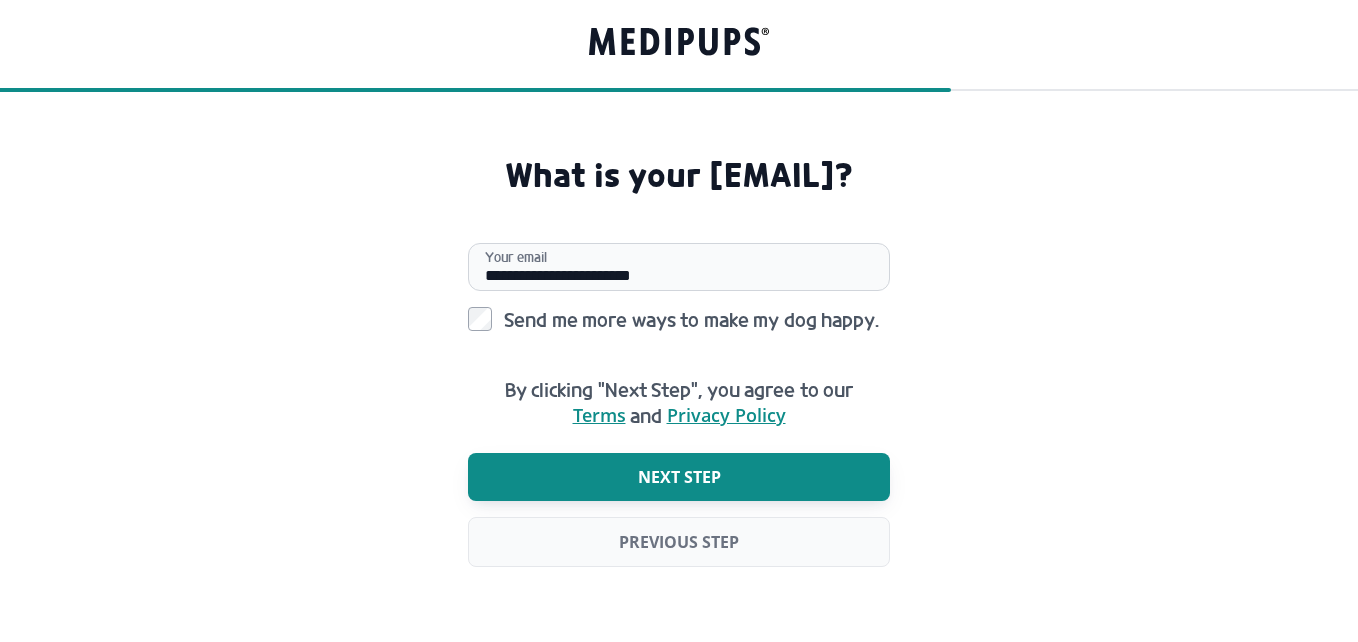click on "Next step" at bounding box center (679, 477) 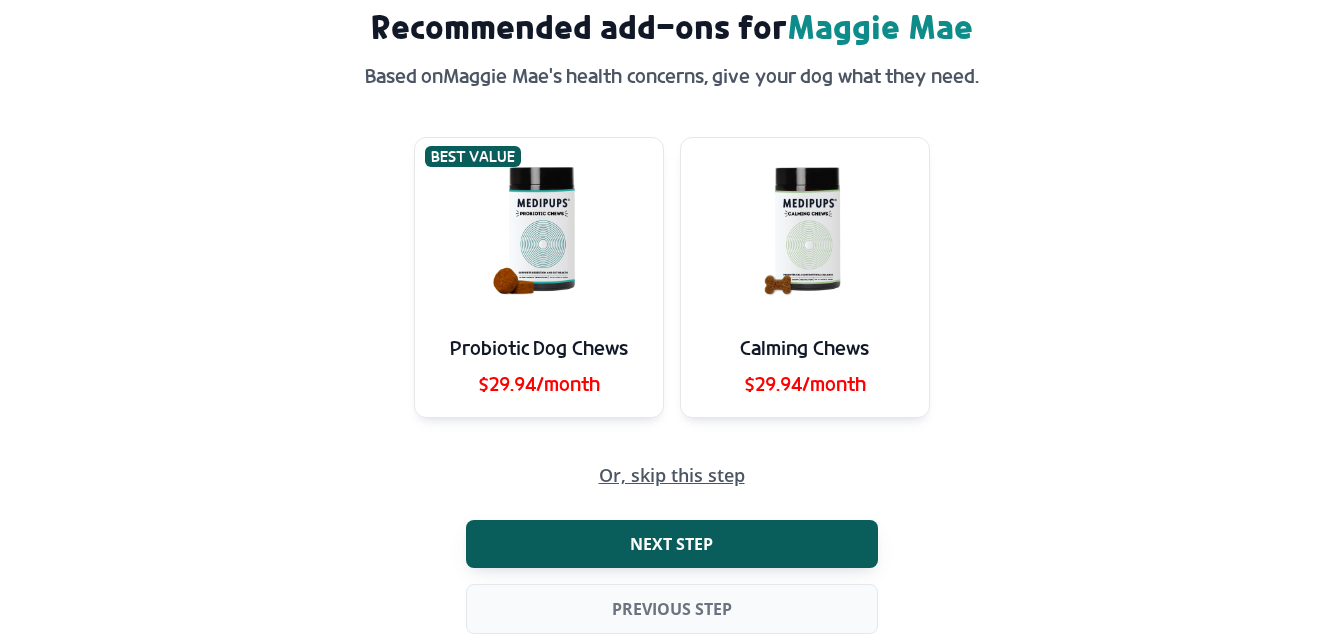 scroll, scrollTop: 152, scrollLeft: 0, axis: vertical 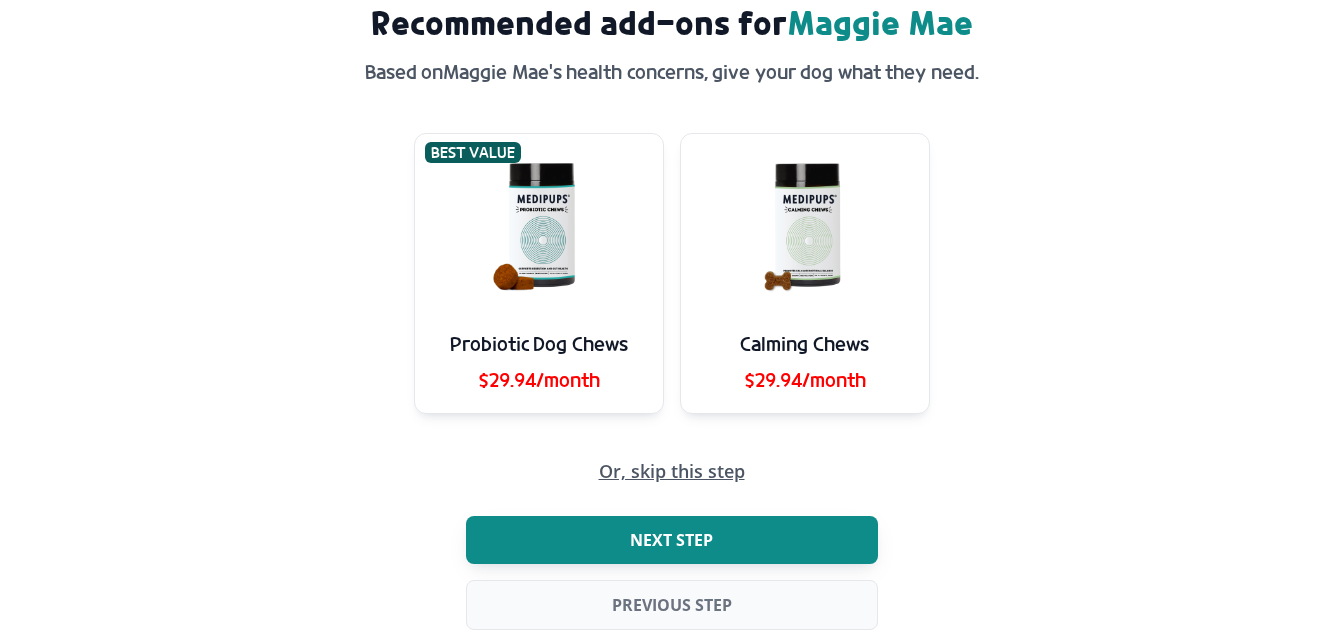 click on "Next step" at bounding box center [671, 540] 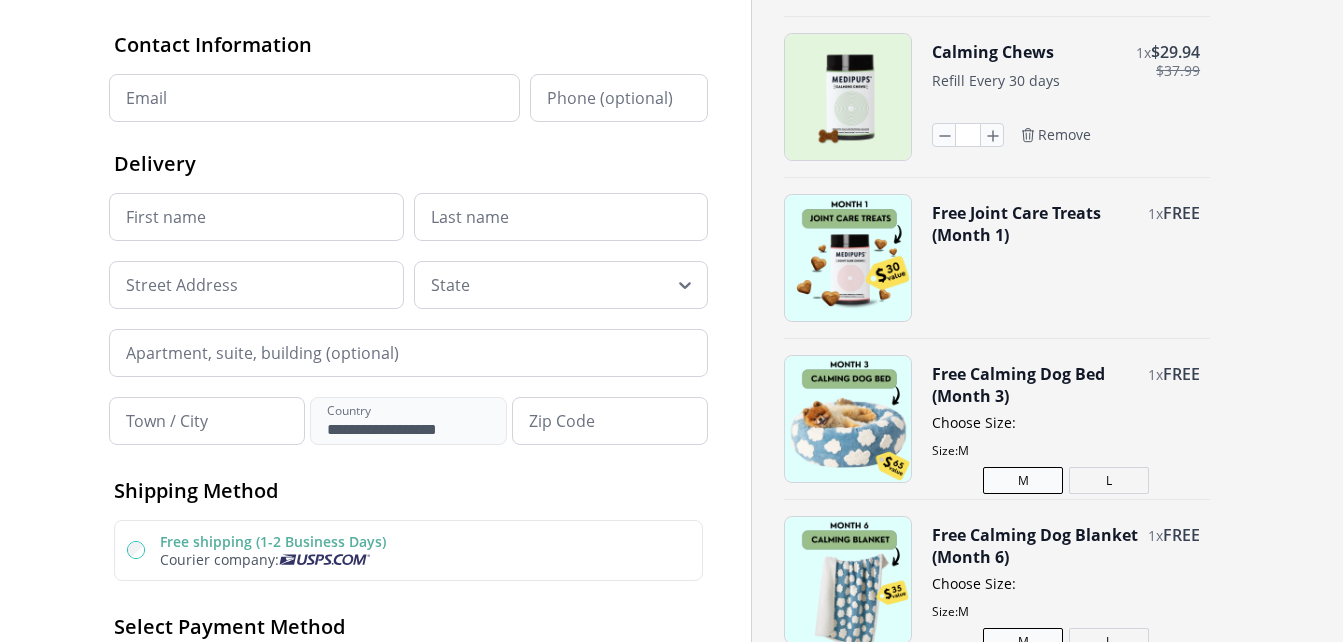 scroll, scrollTop: 0, scrollLeft: 0, axis: both 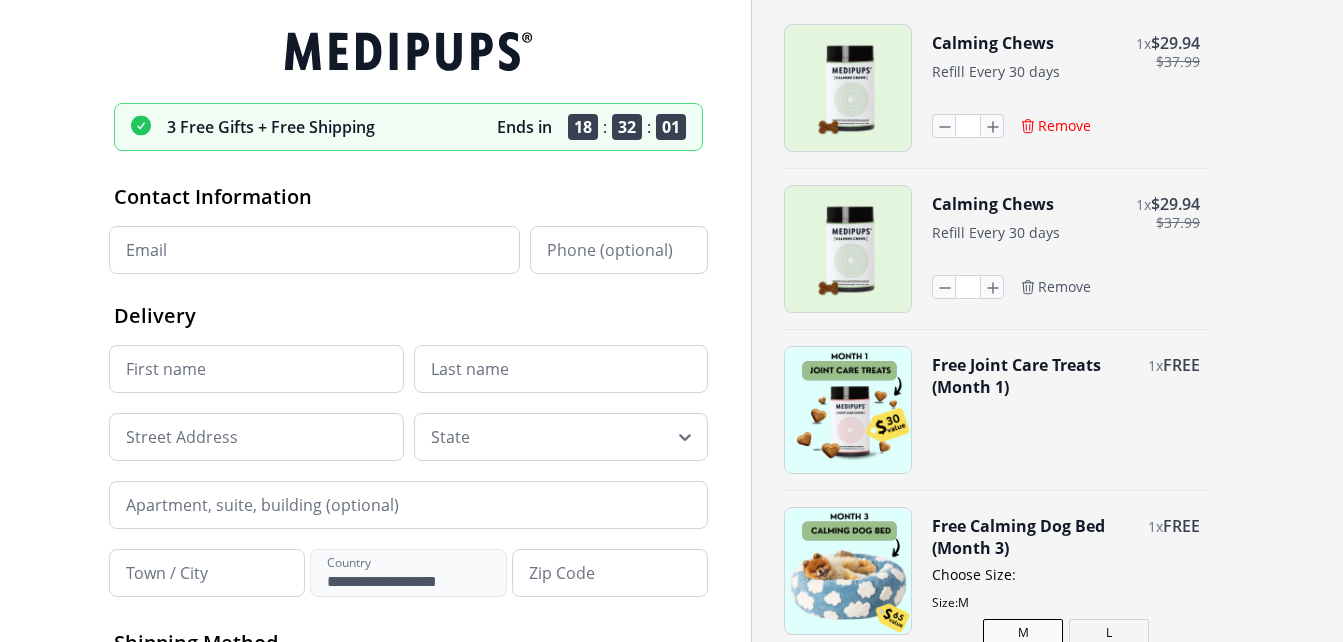 click on "Remove" at bounding box center (1064, 126) 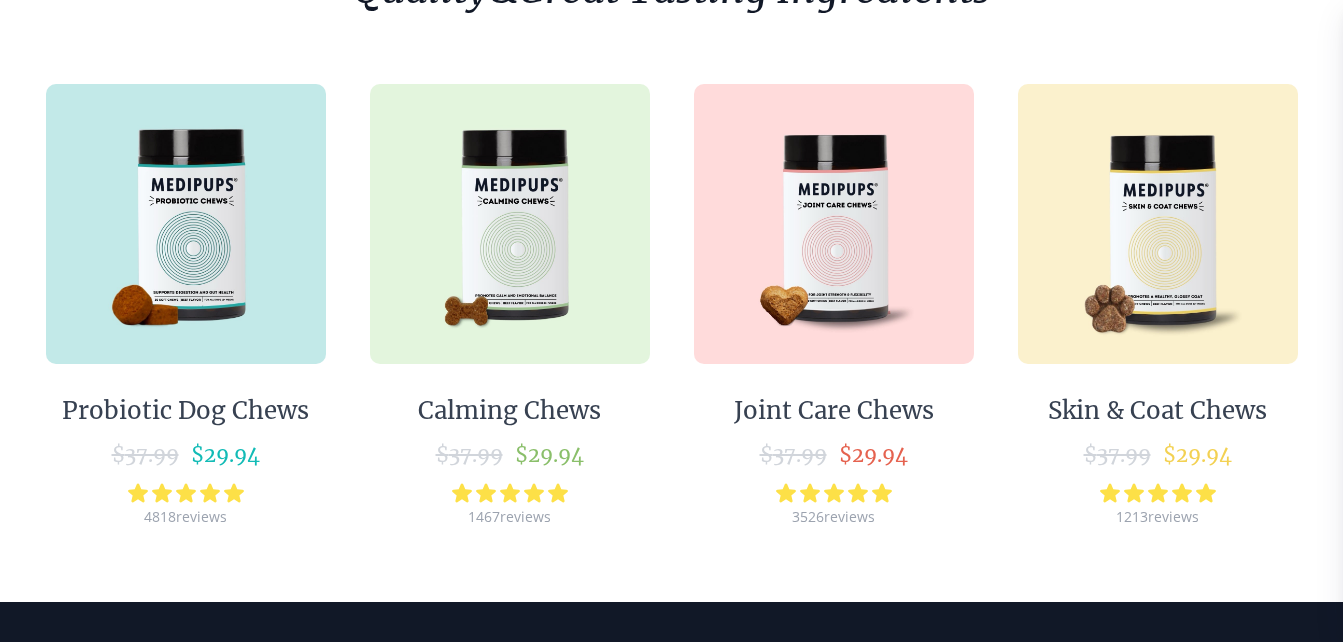 scroll, scrollTop: 320, scrollLeft: 0, axis: vertical 